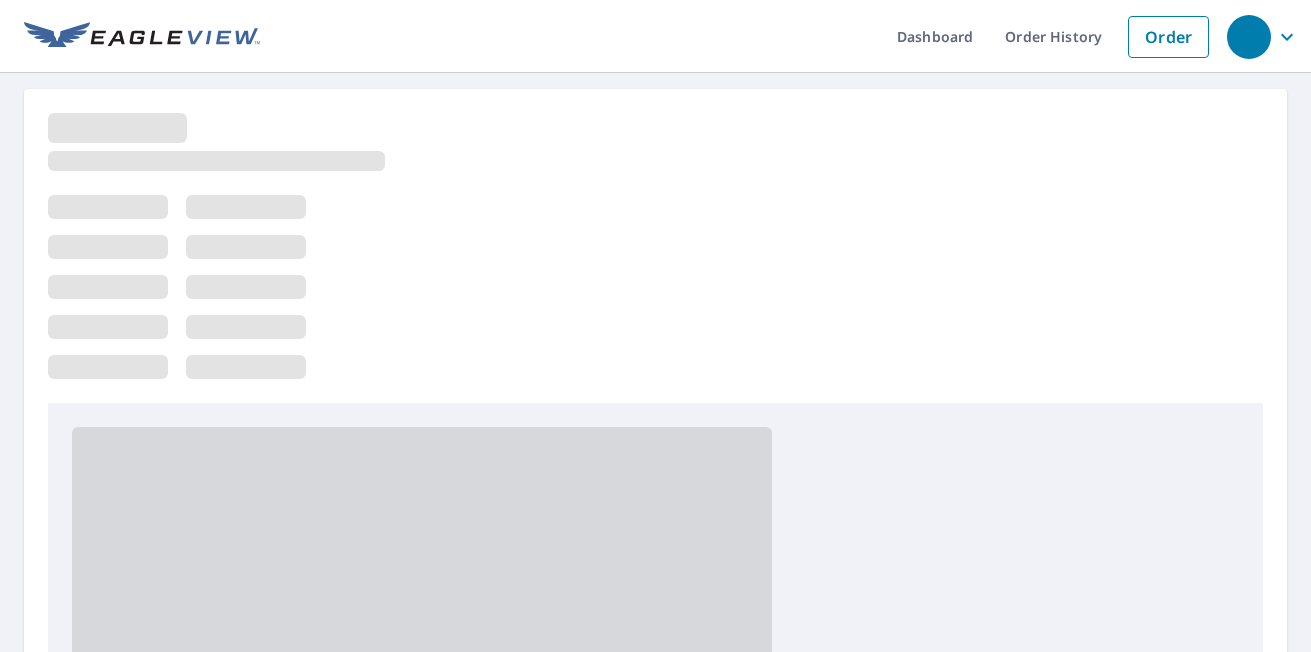 scroll, scrollTop: 0, scrollLeft: 0, axis: both 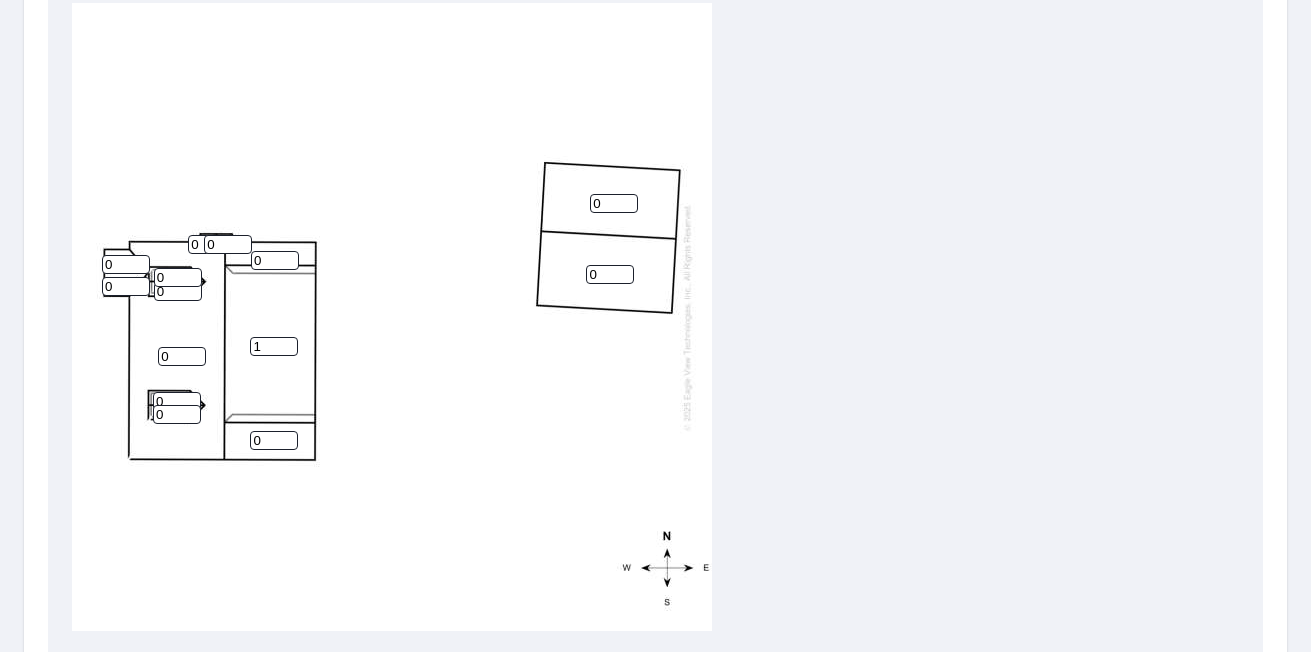 click on "1" at bounding box center (274, 346) 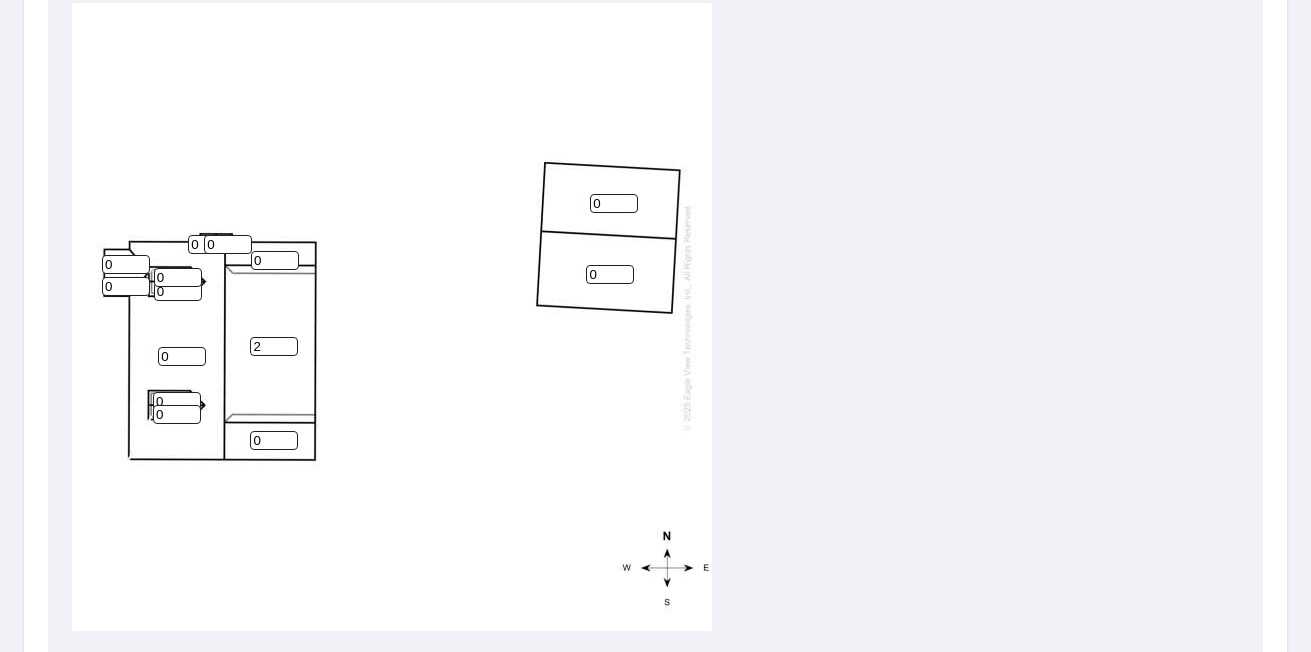 click on "2" at bounding box center [274, 346] 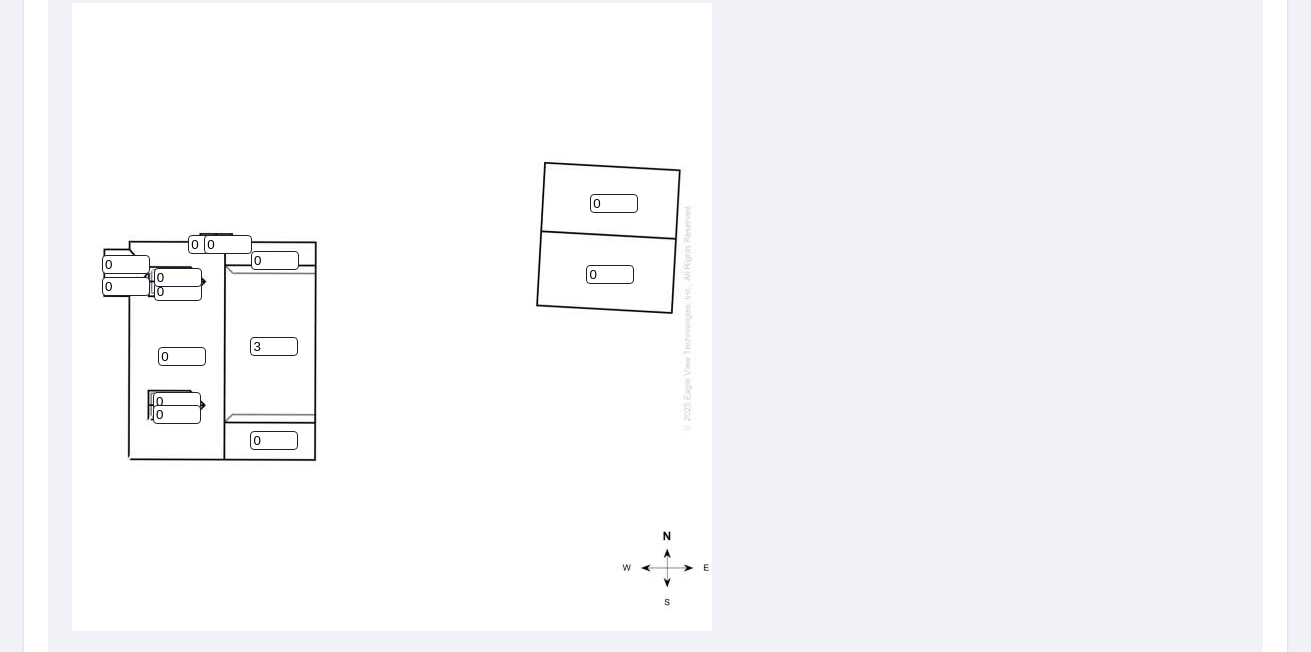 type on "3" 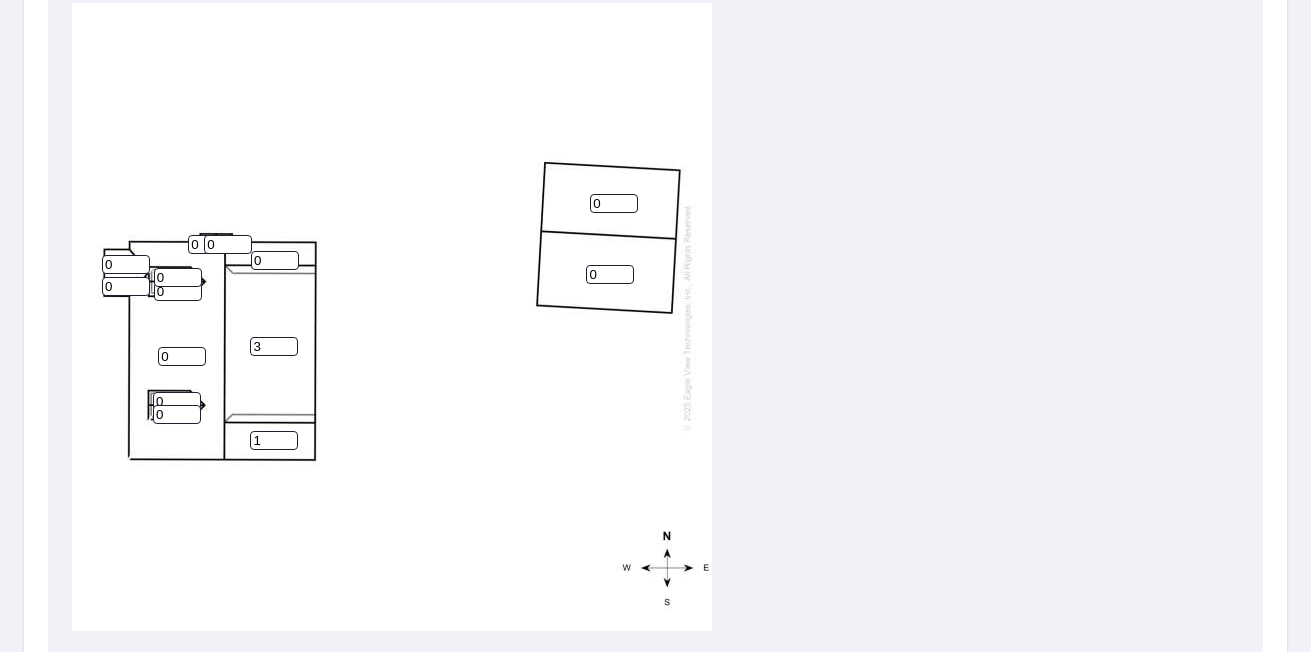 click on "1" at bounding box center [274, 440] 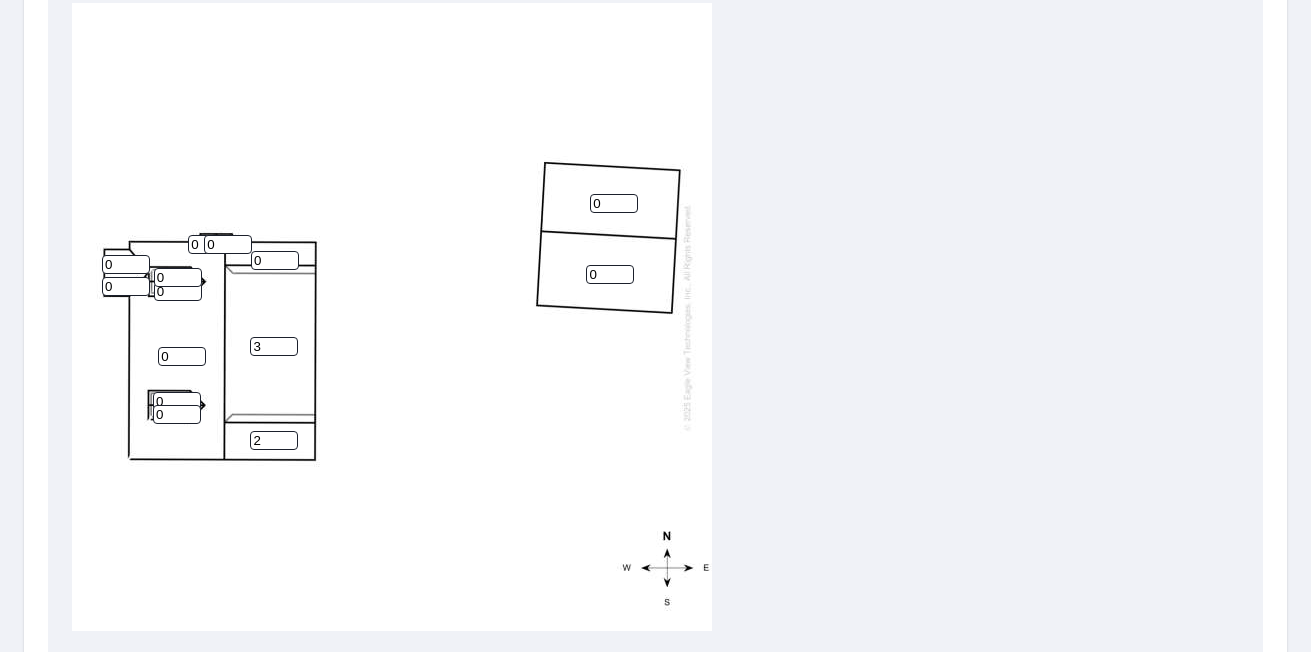 click on "2" at bounding box center (274, 440) 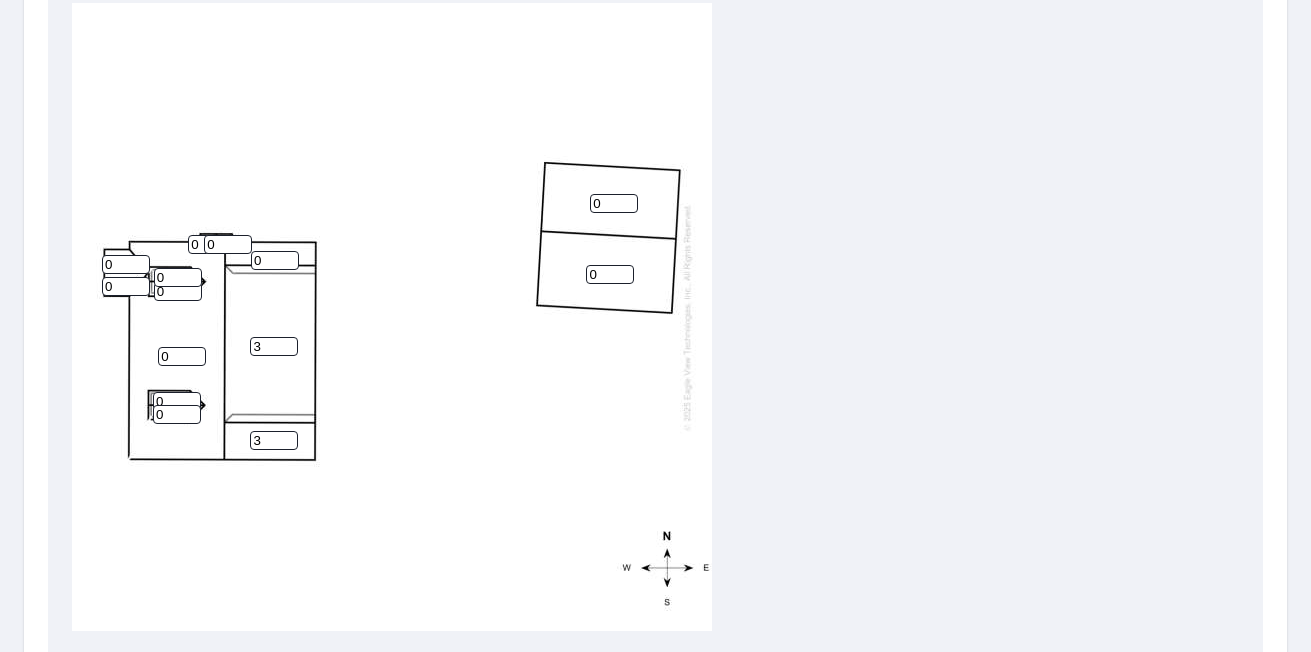 click on "3" at bounding box center (274, 440) 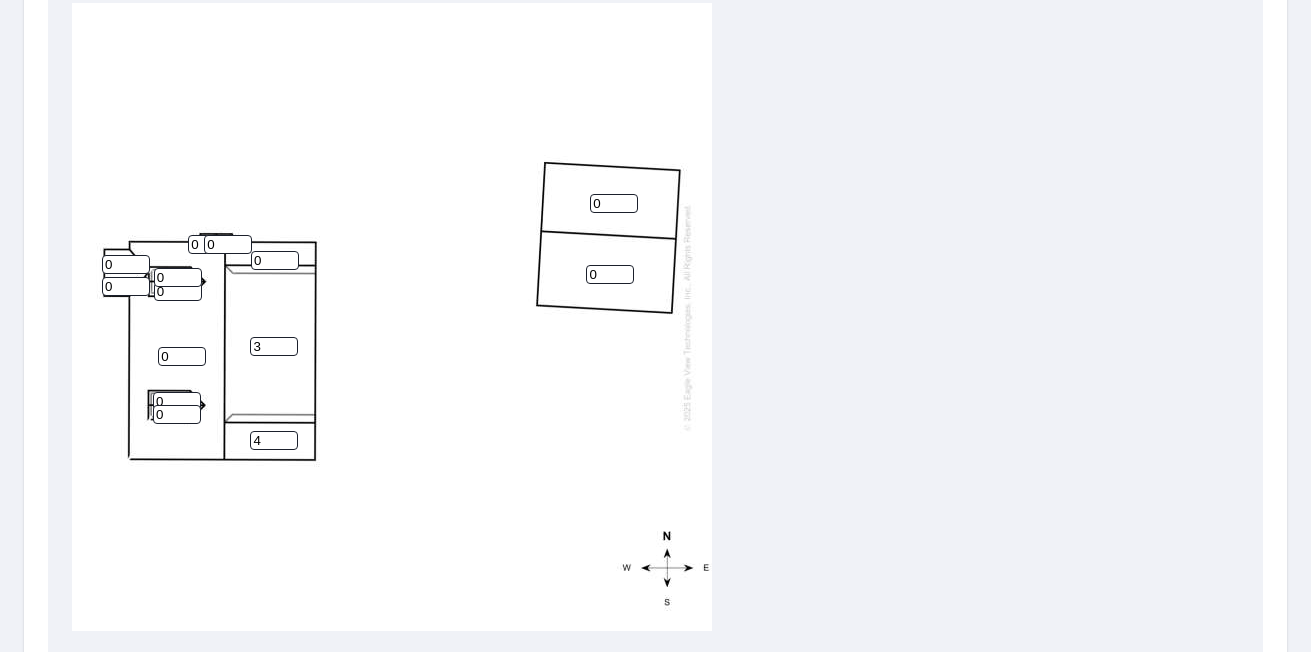 click on "4" at bounding box center [274, 440] 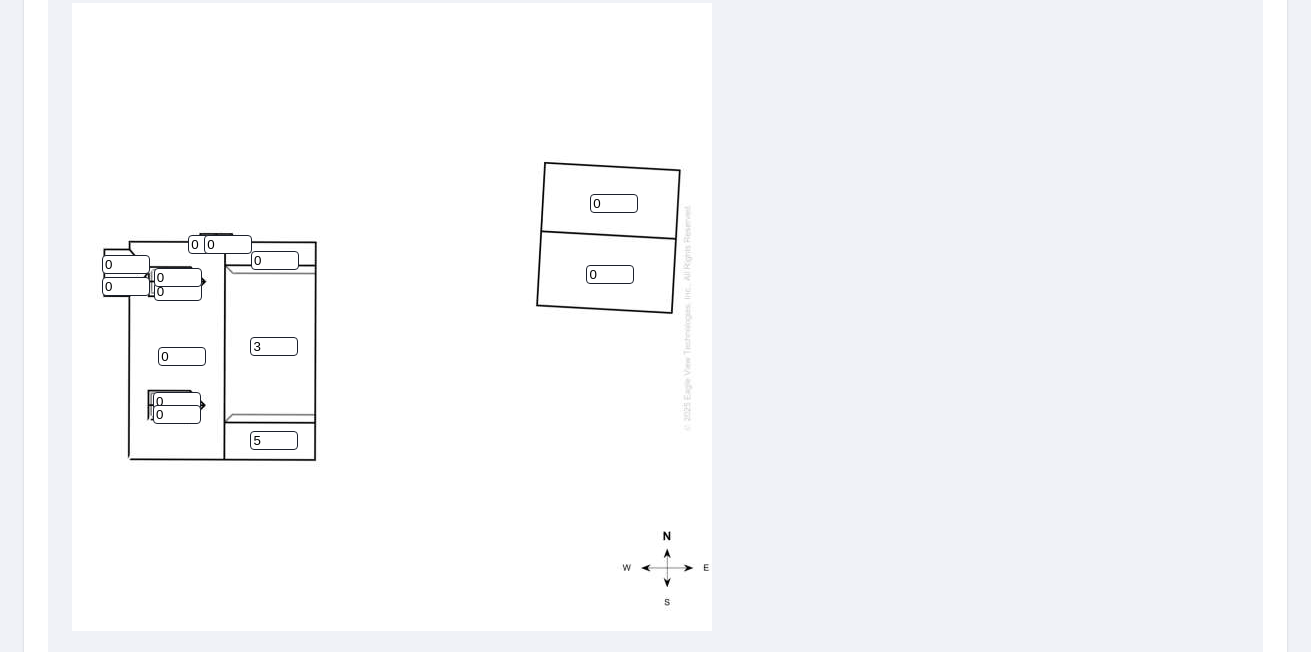 click on "5" at bounding box center [274, 440] 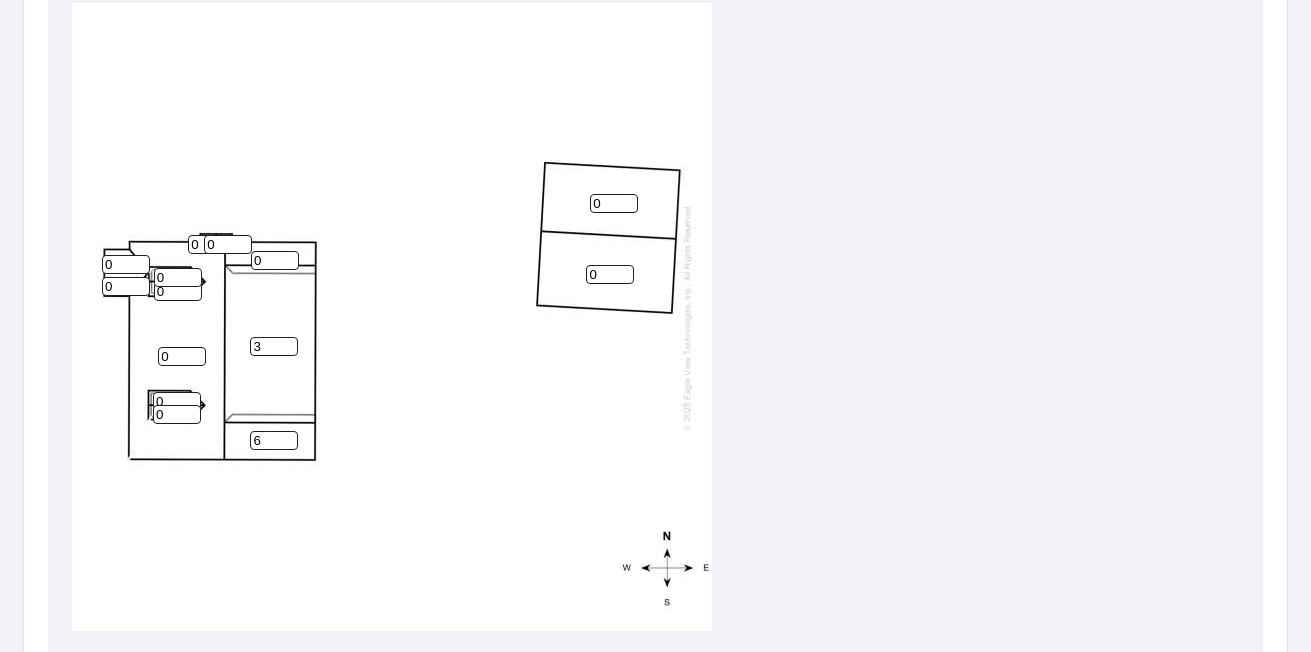 click on "6" at bounding box center (274, 440) 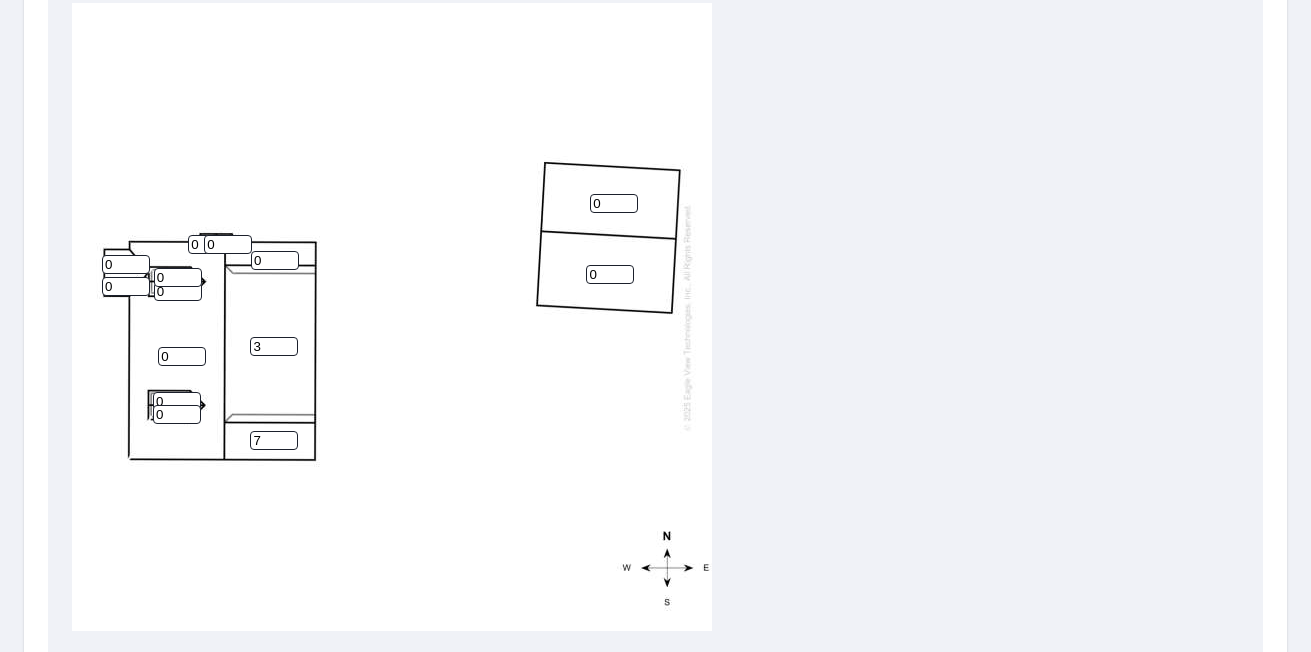 click on "7" at bounding box center (274, 440) 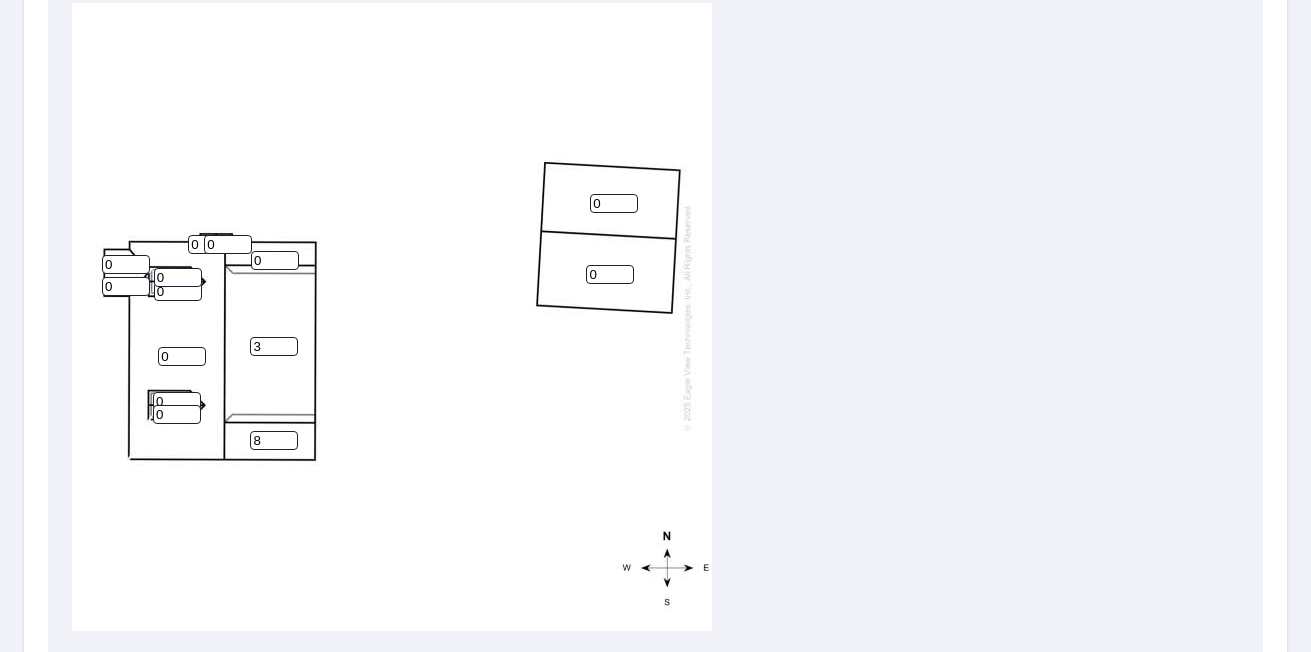 click on "8" at bounding box center [274, 440] 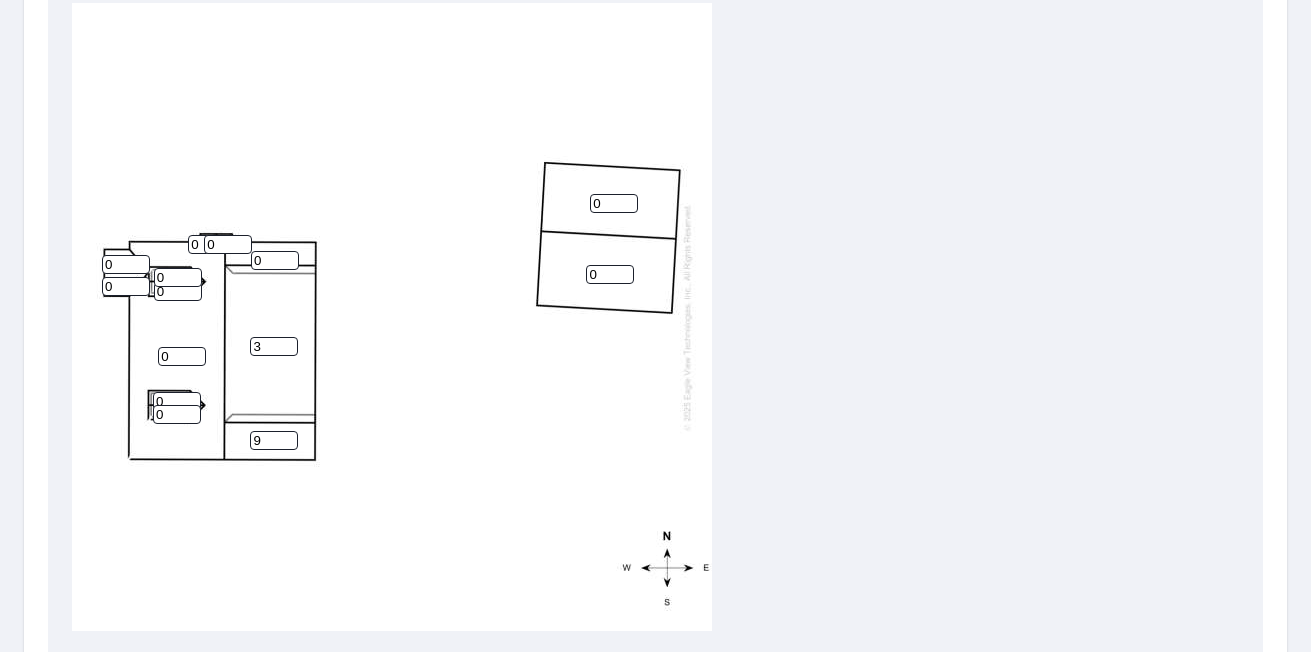 type on "9" 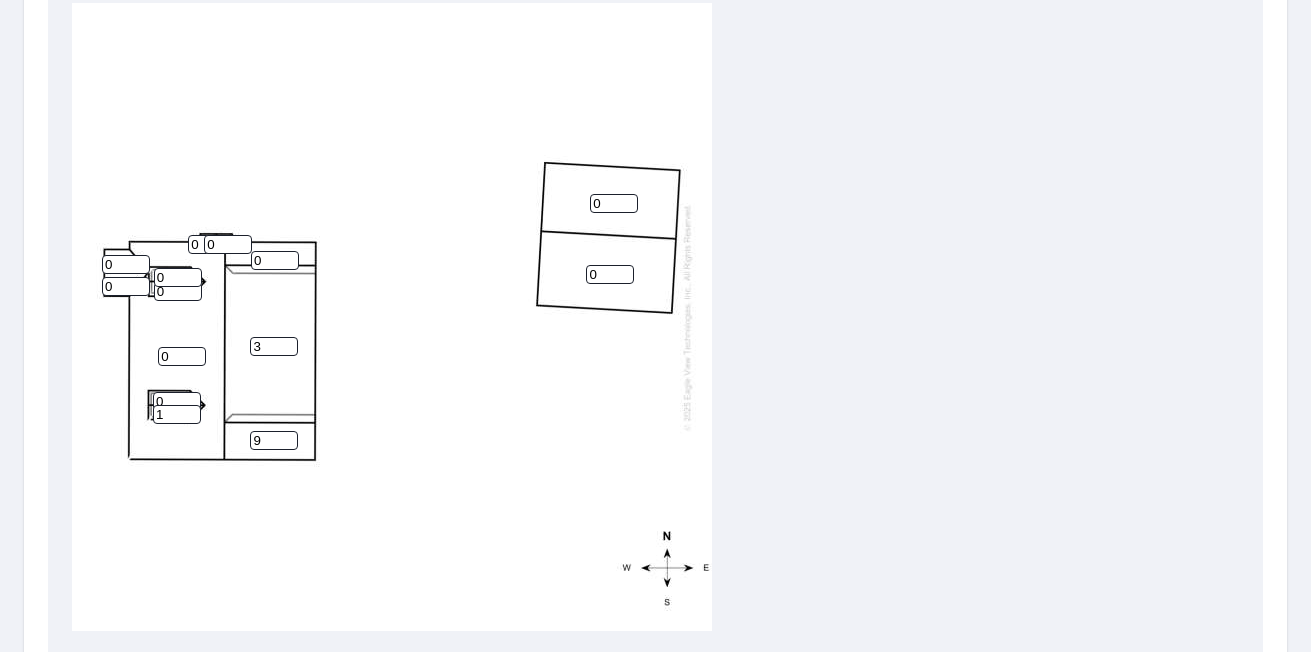click on "1" at bounding box center [177, 414] 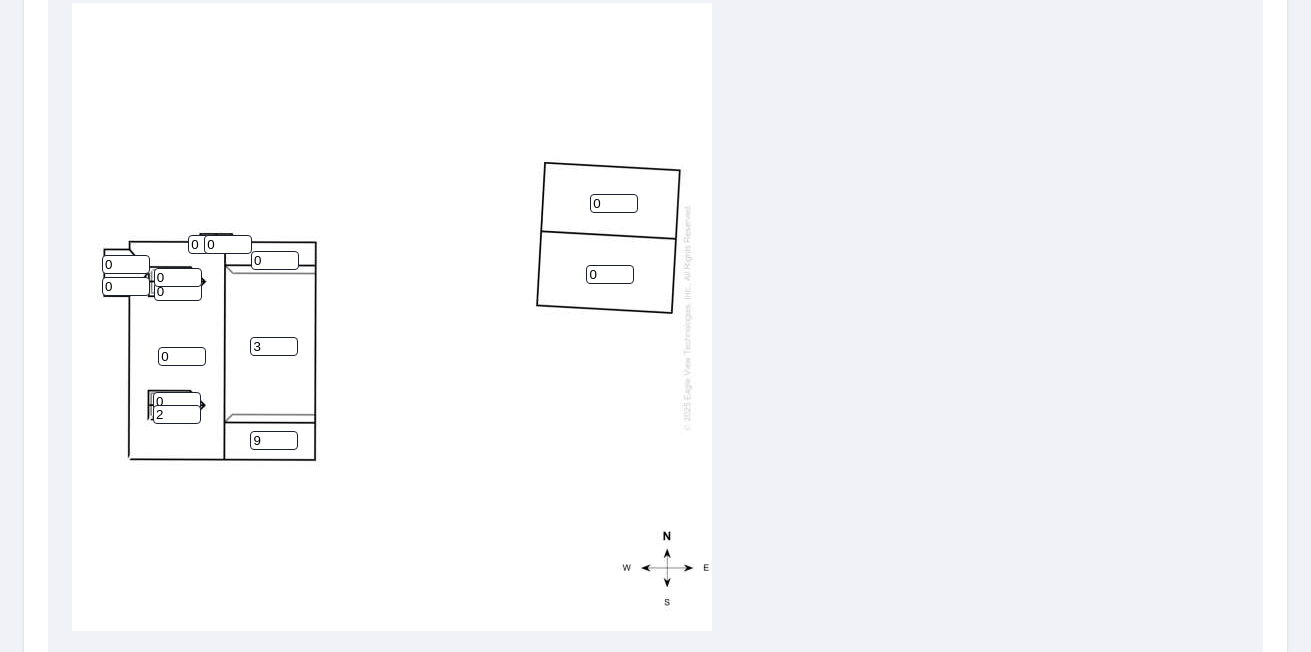 click on "2" at bounding box center [177, 414] 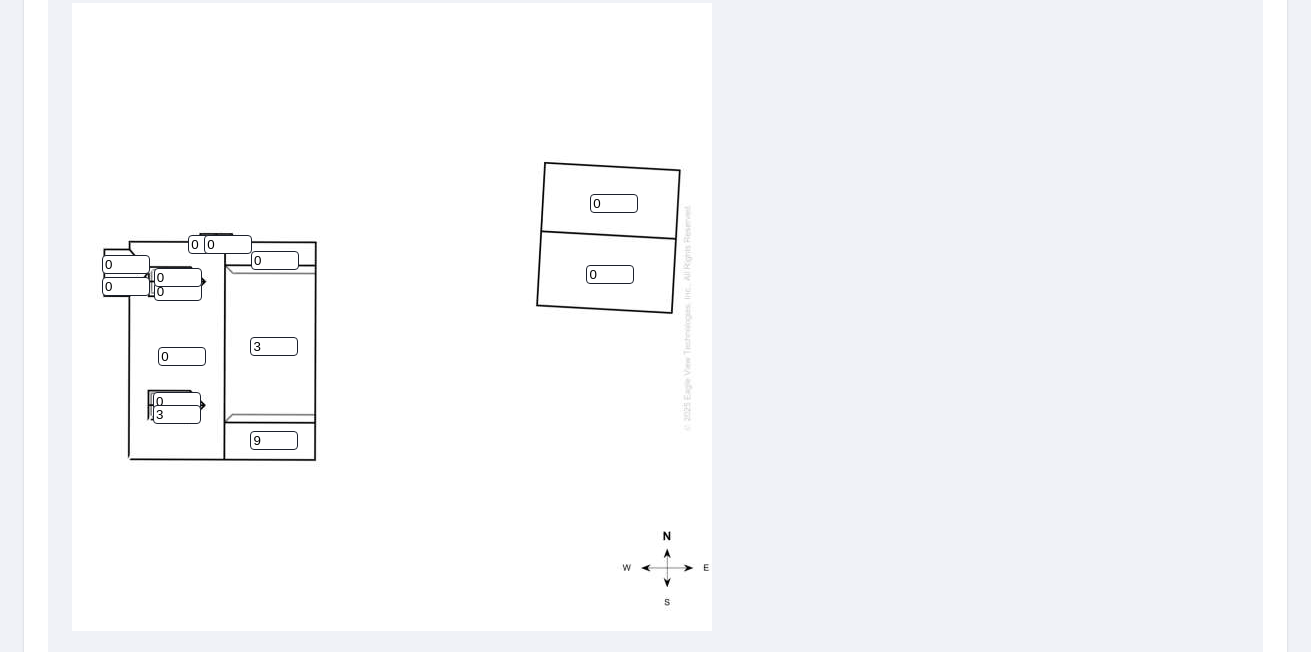 click on "3" at bounding box center (177, 414) 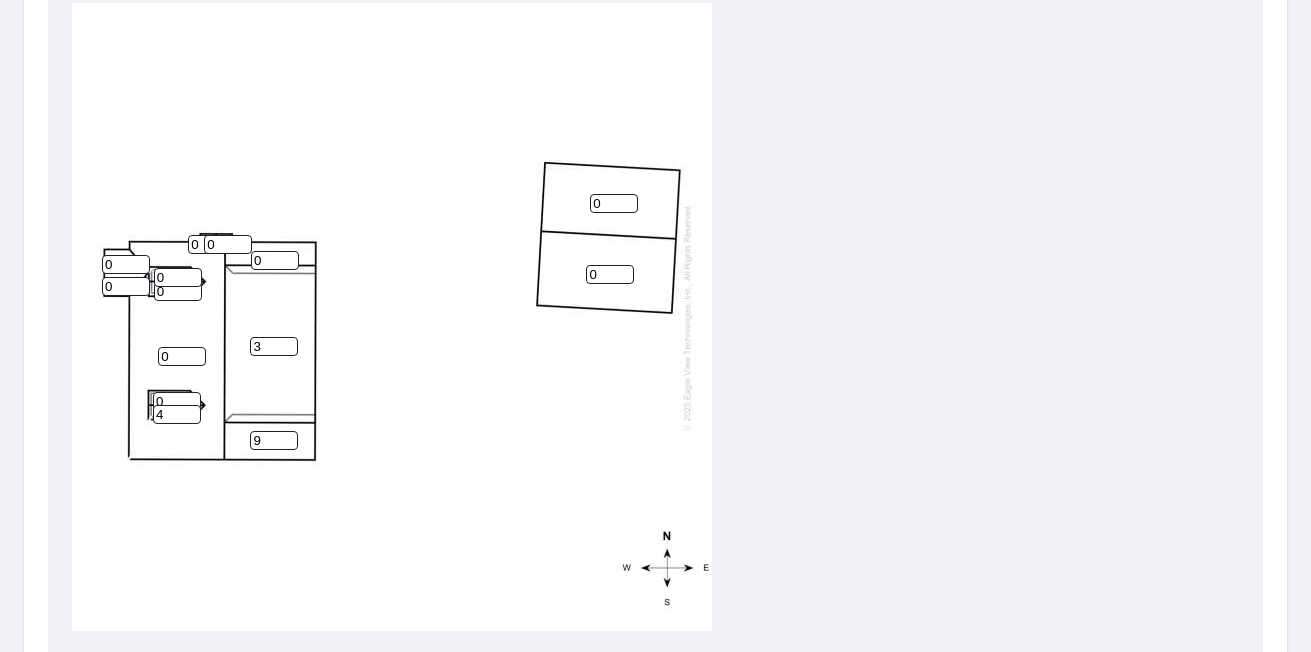 click on "4" at bounding box center [177, 414] 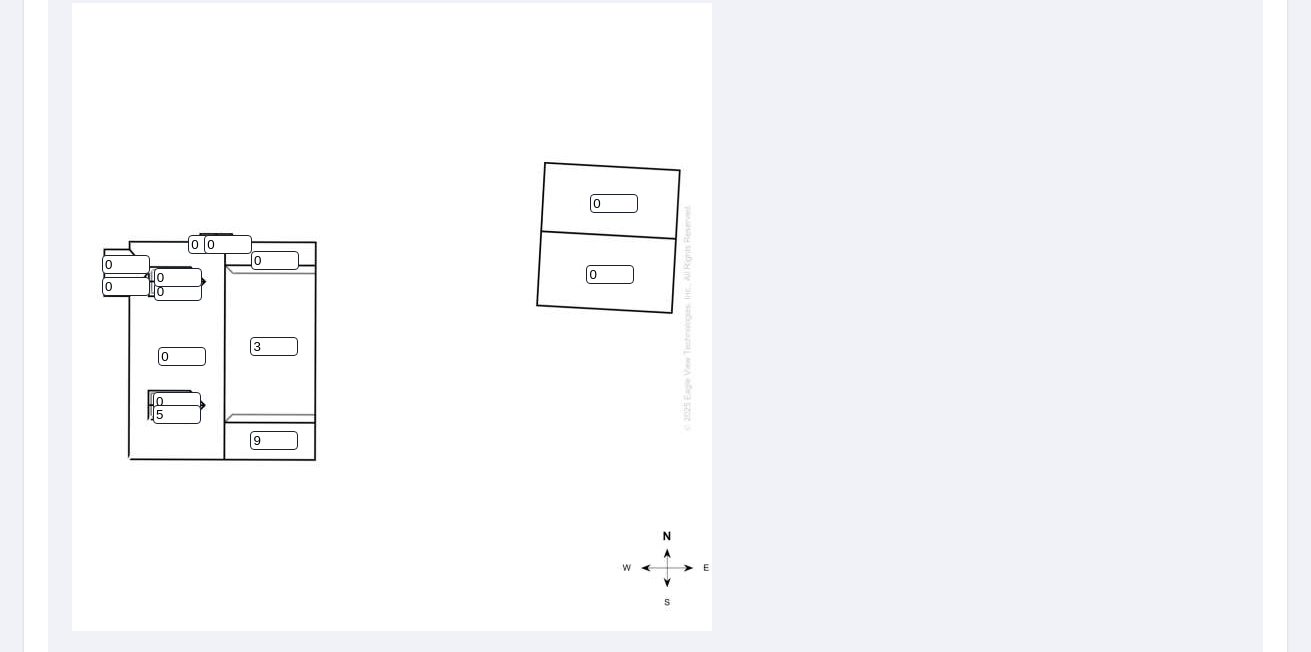 click on "5" at bounding box center [177, 414] 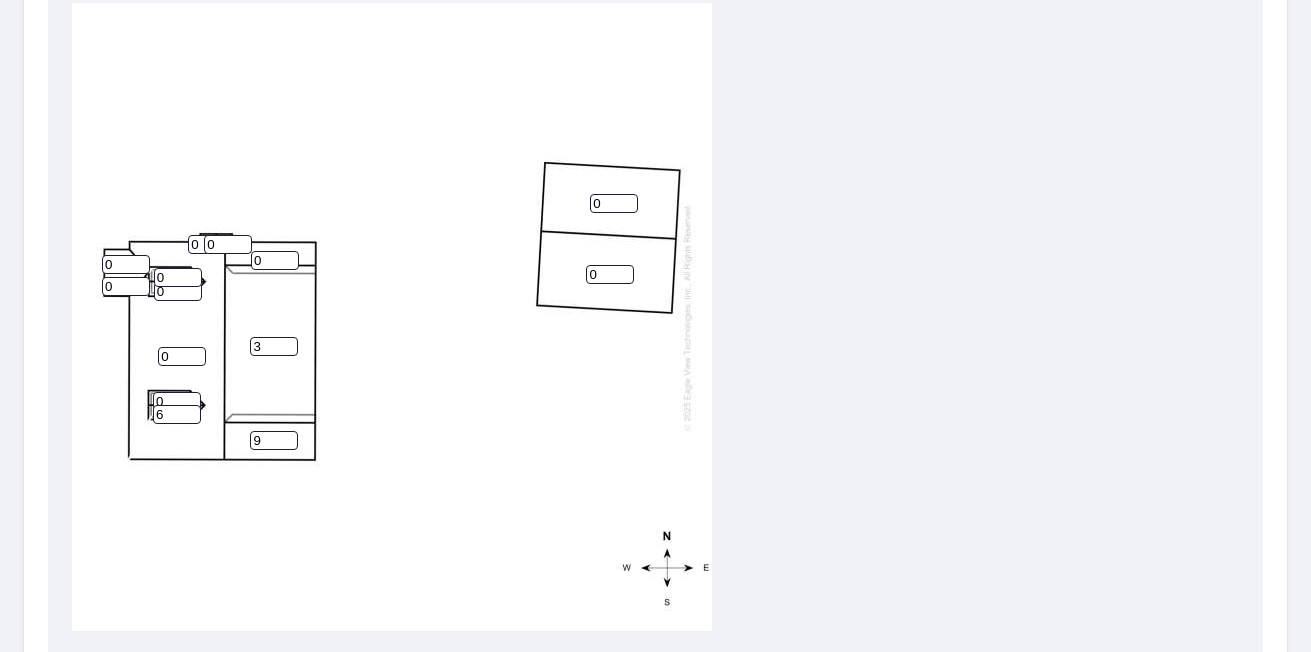 click on "6" at bounding box center [177, 414] 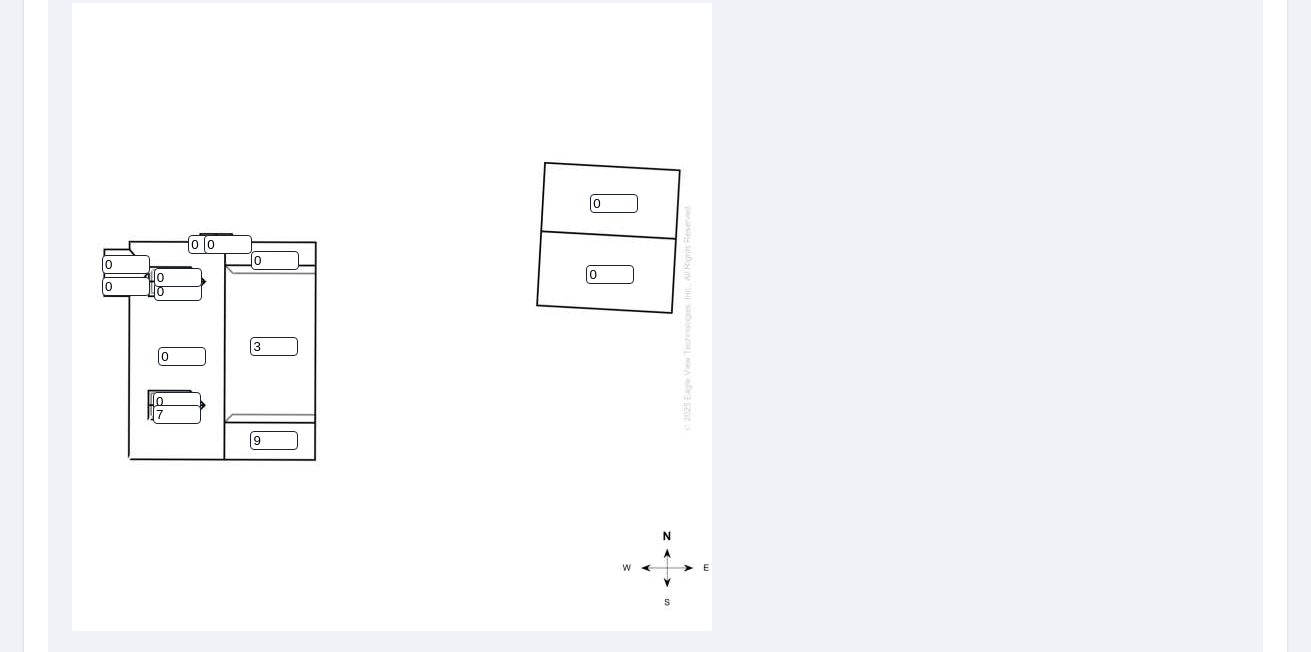 click on "7" at bounding box center (177, 414) 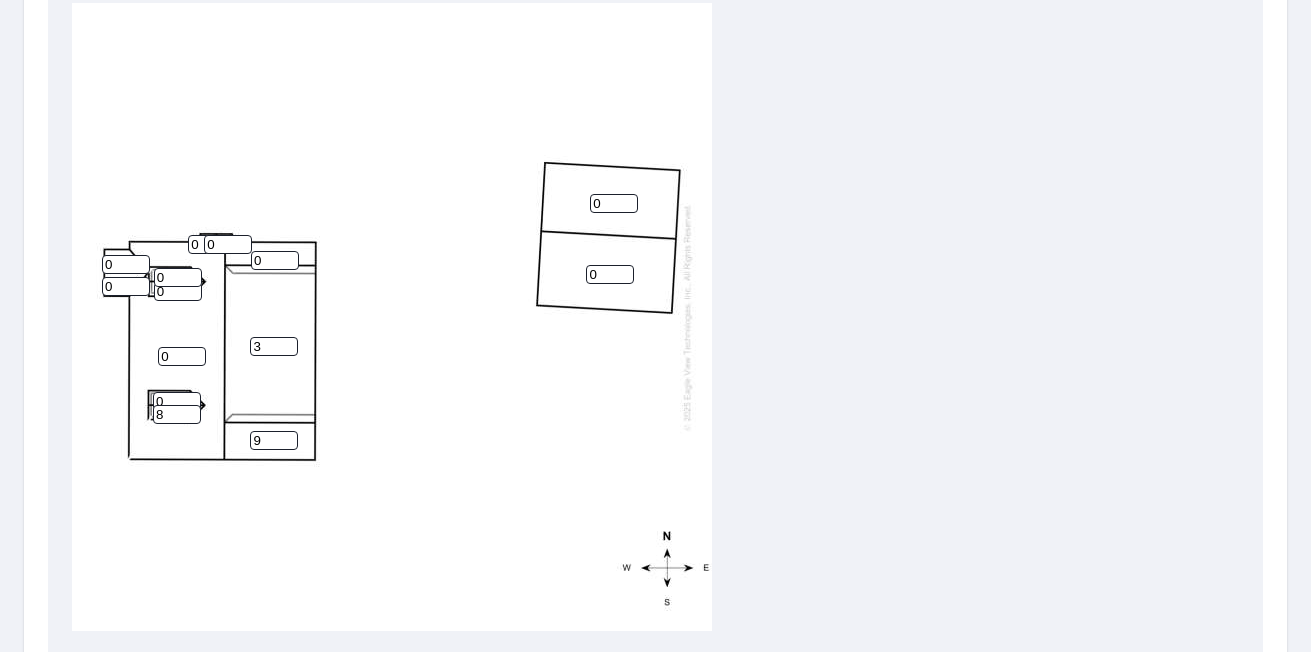 click on "8" at bounding box center (177, 414) 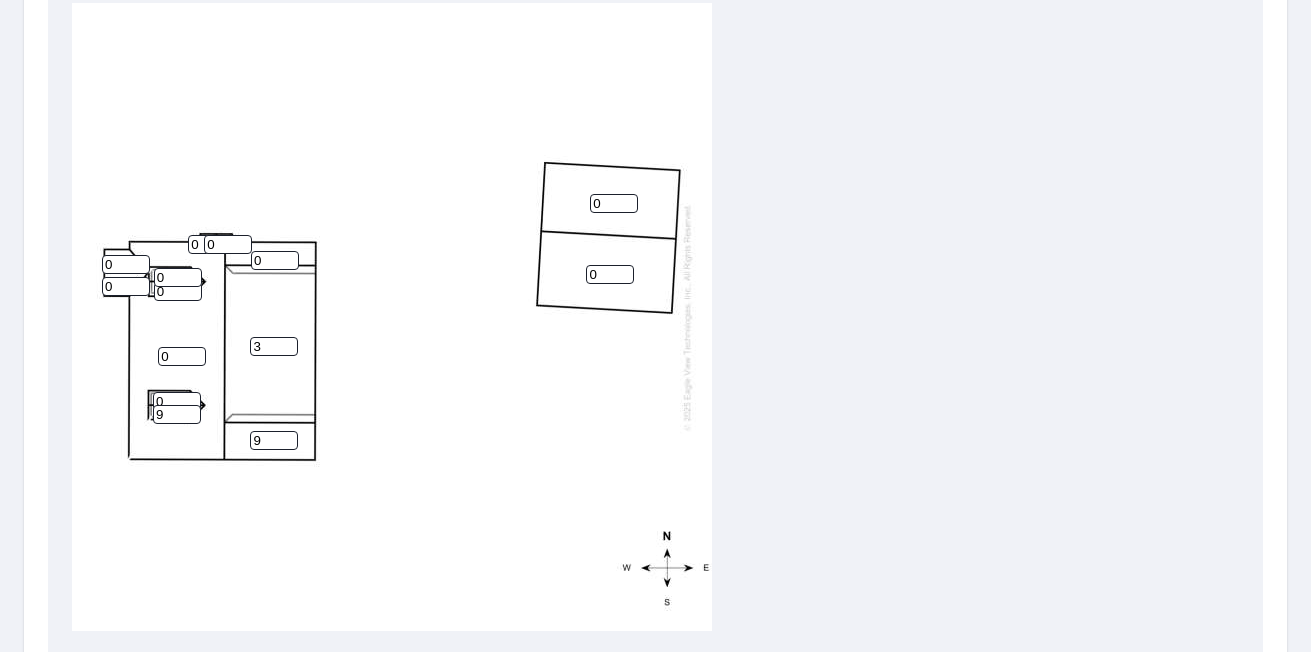 type on "9" 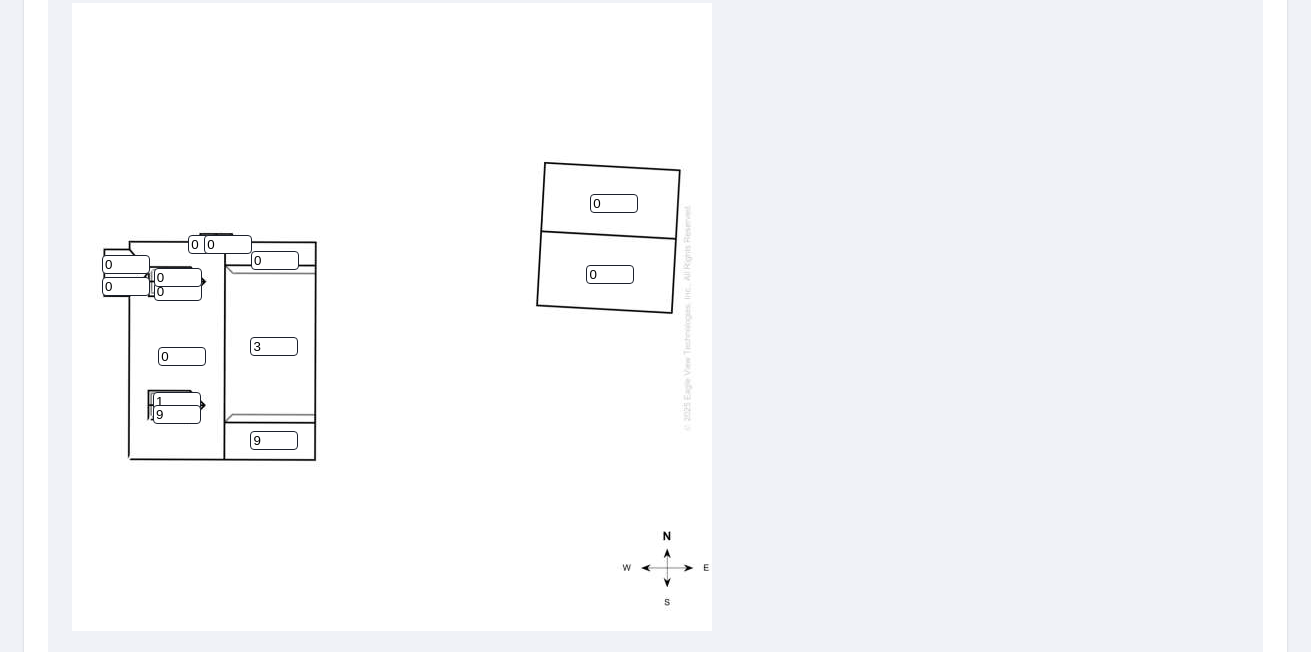 click on "1" at bounding box center (177, 401) 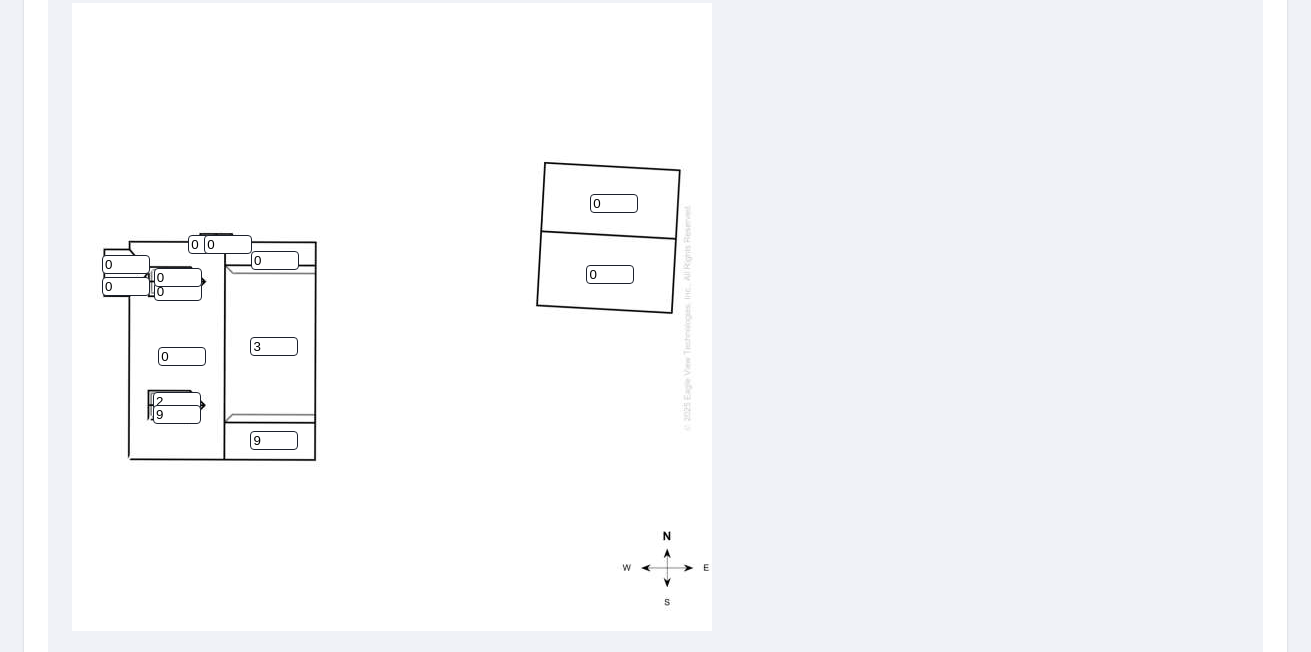 click on "2" at bounding box center [177, 401] 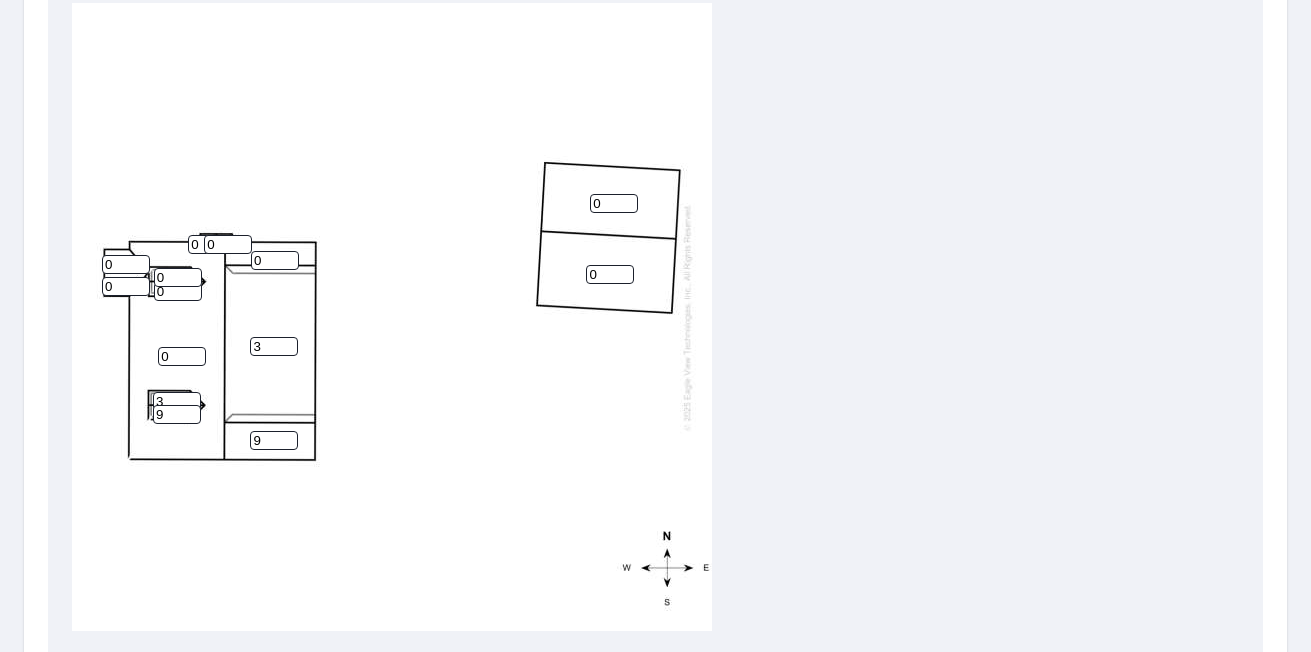 click on "3" at bounding box center (177, 401) 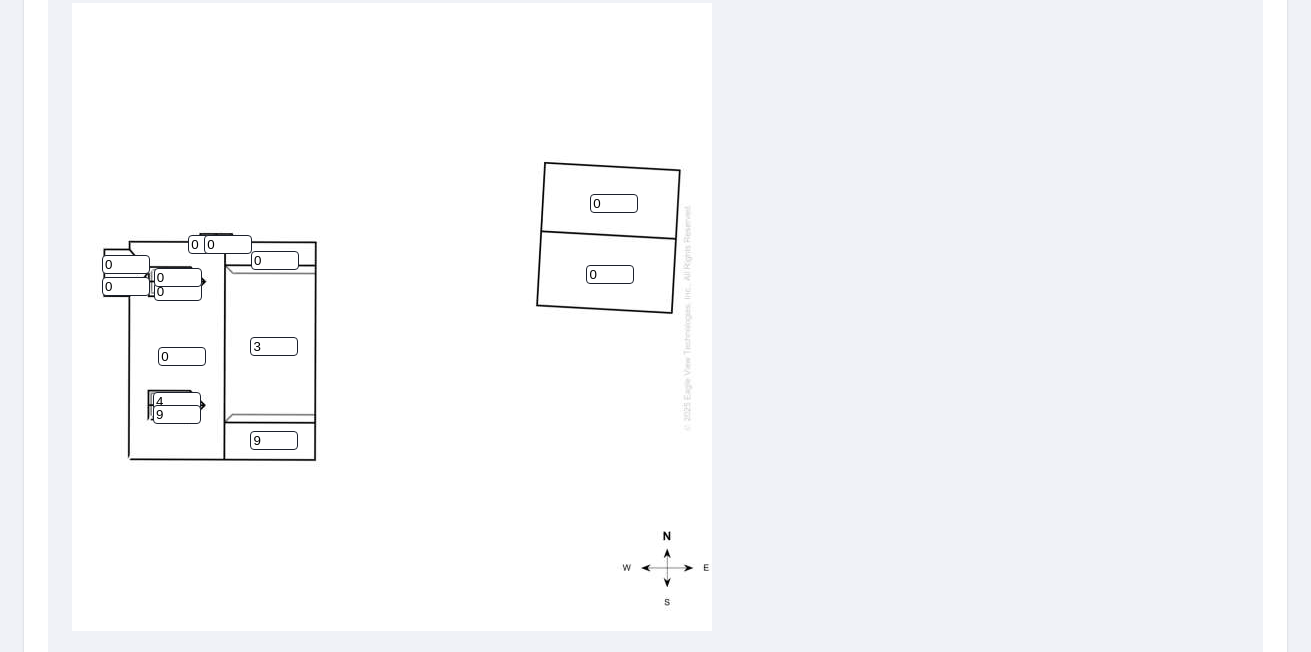 click on "4" at bounding box center (177, 401) 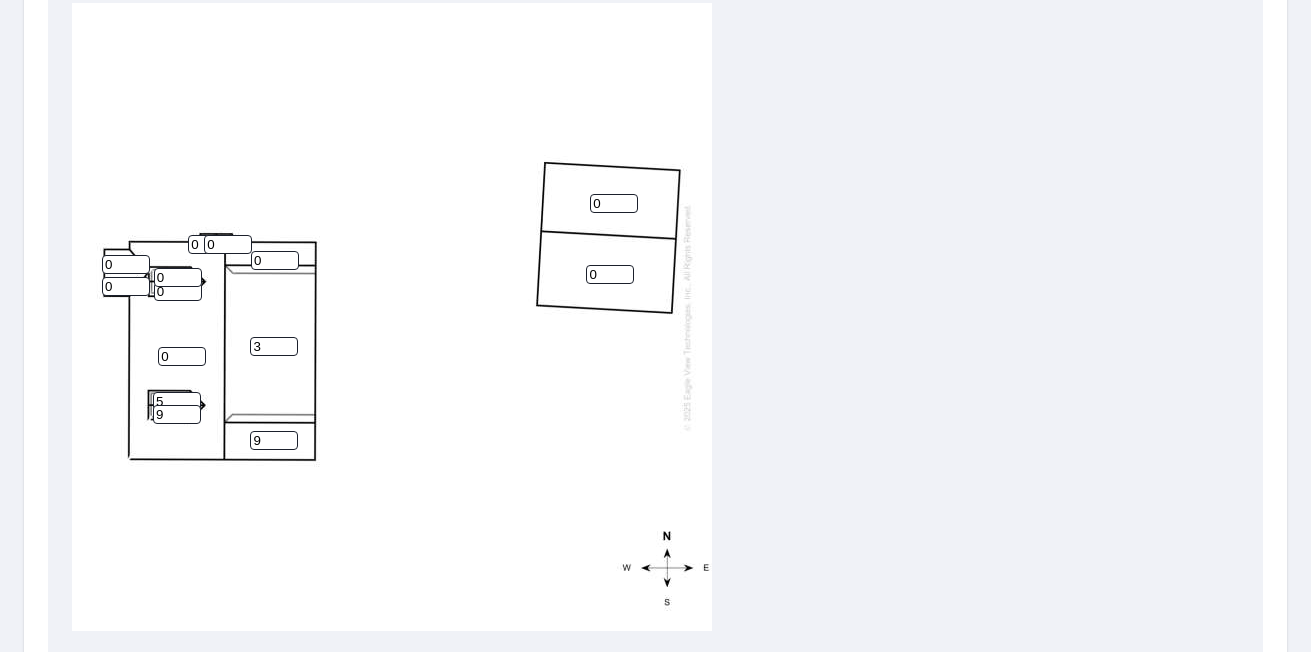click on "5" at bounding box center [177, 401] 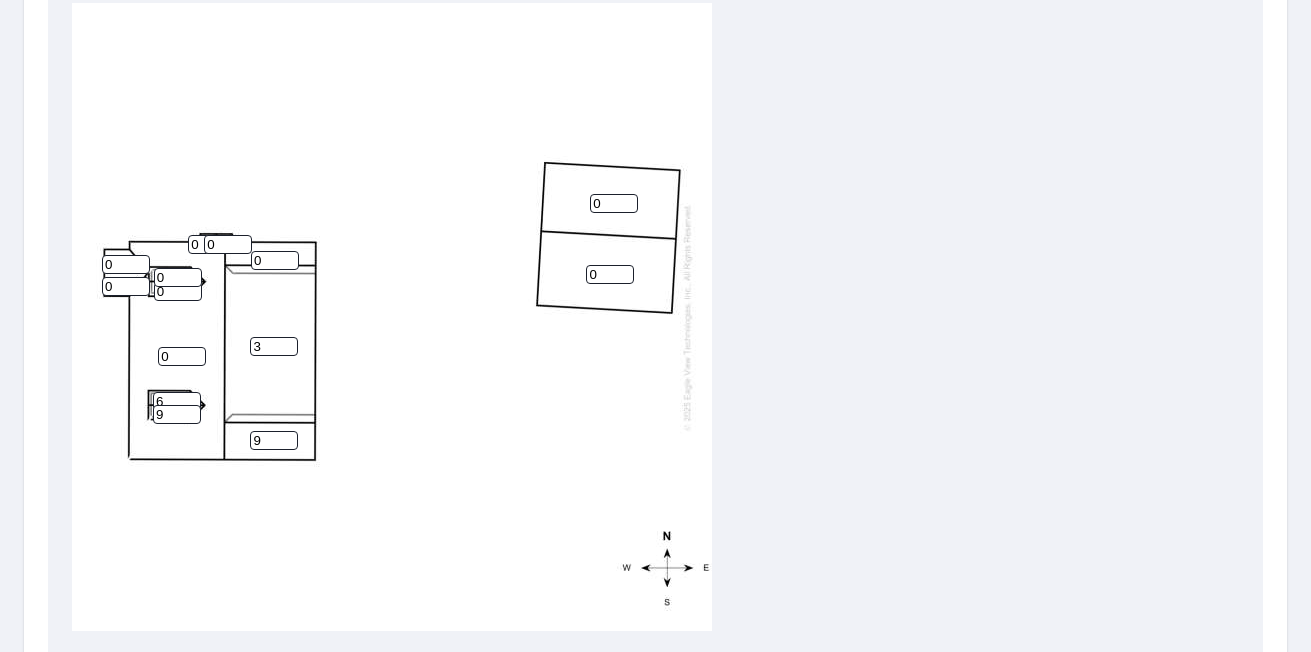 click on "6" at bounding box center (177, 401) 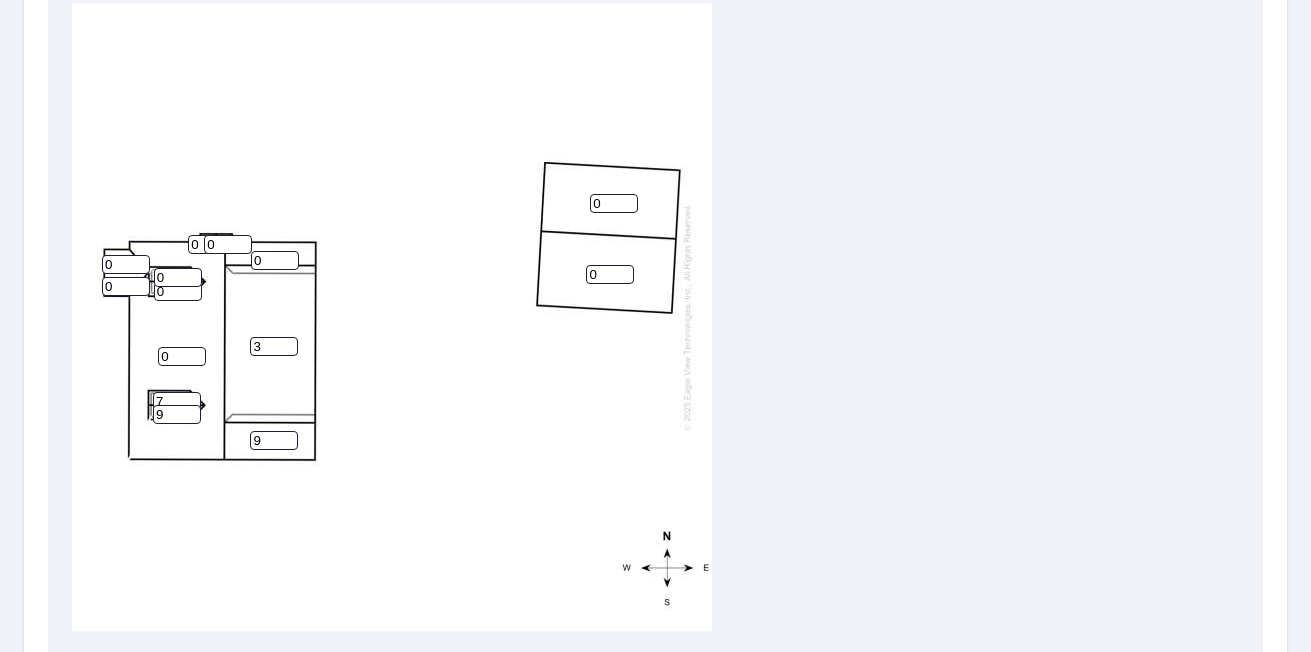 click on "7" at bounding box center [177, 401] 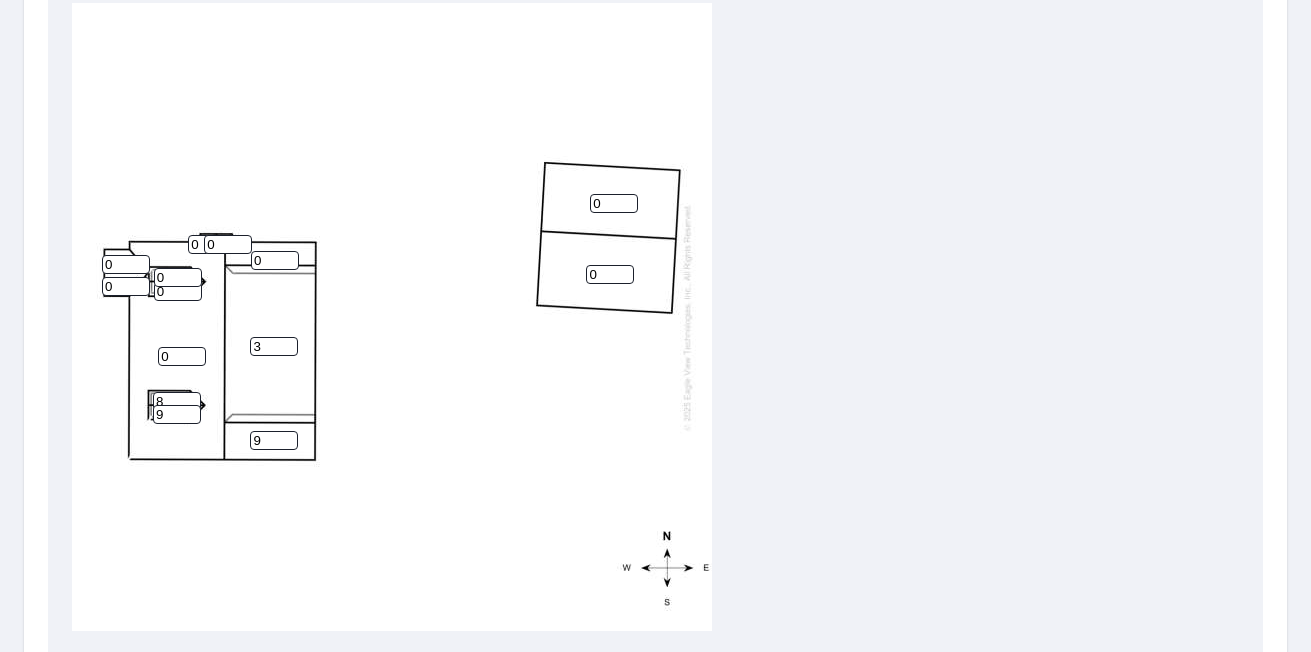 click on "8" at bounding box center (177, 401) 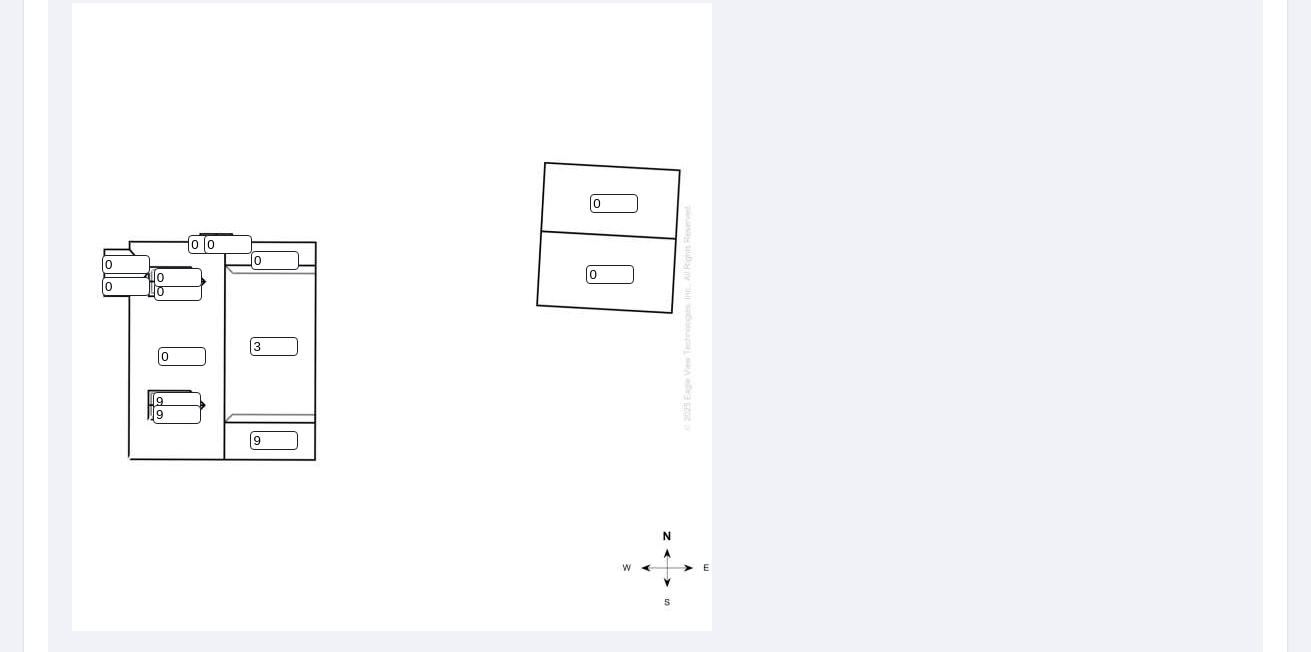type on "9" 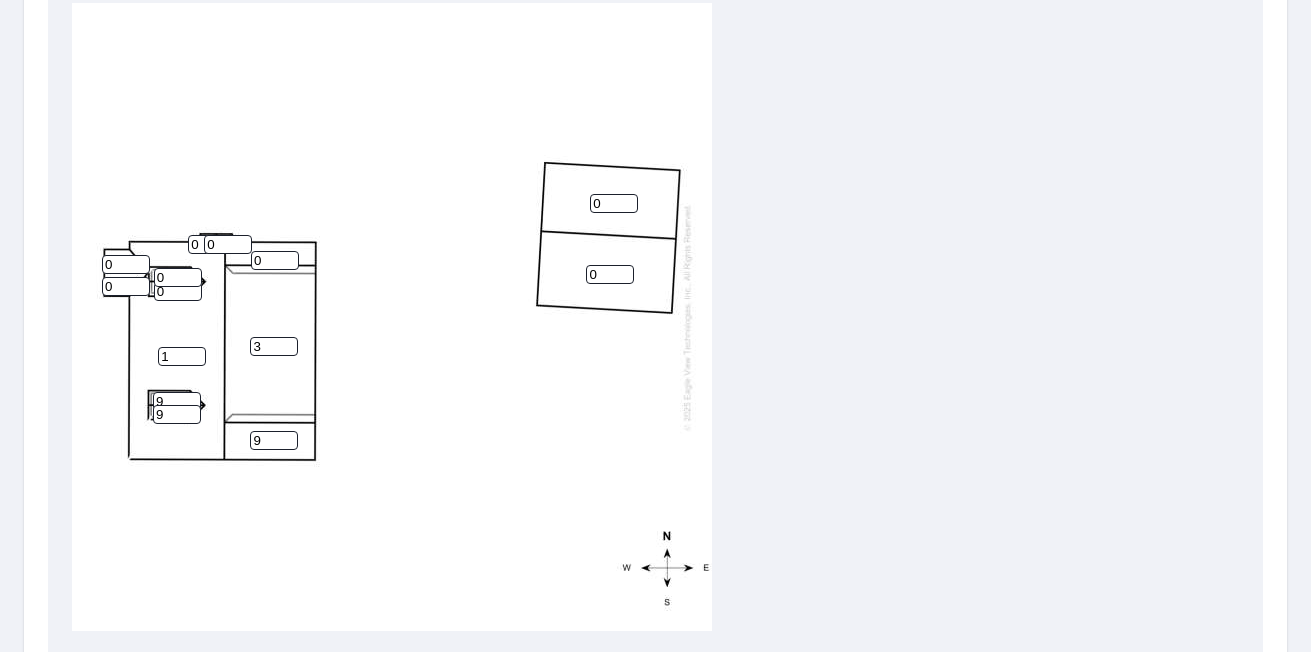 click on "1" at bounding box center [182, 356] 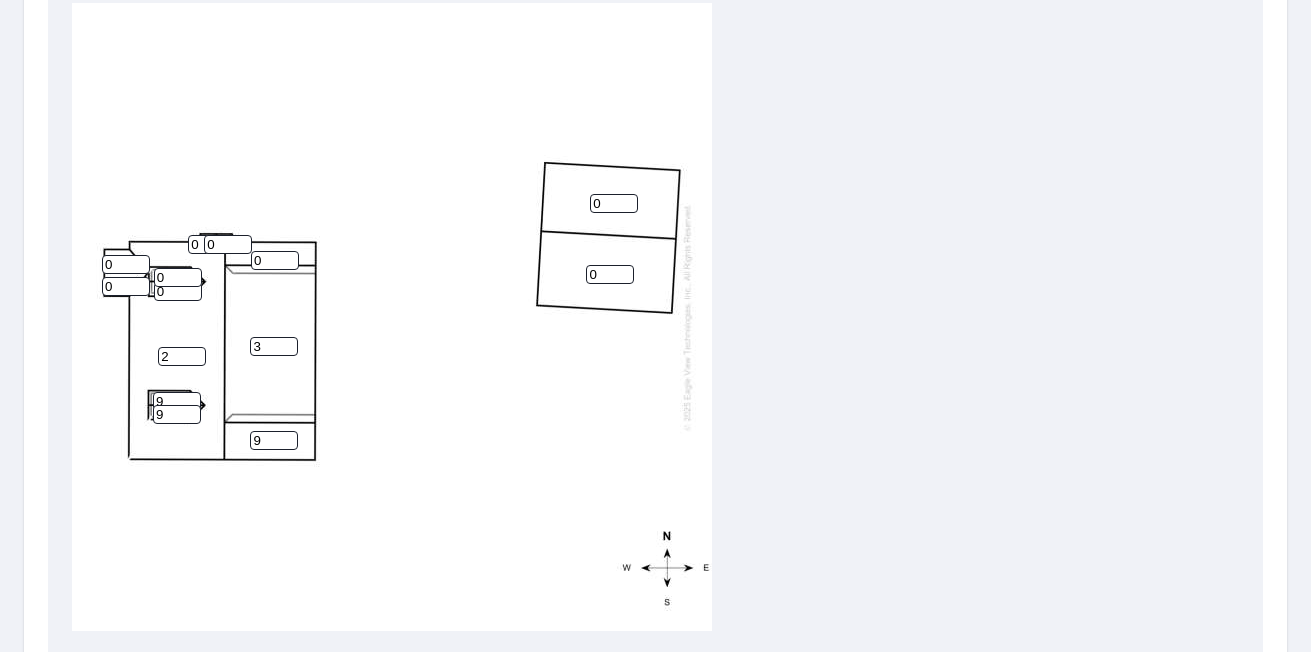 click on "2" at bounding box center (182, 356) 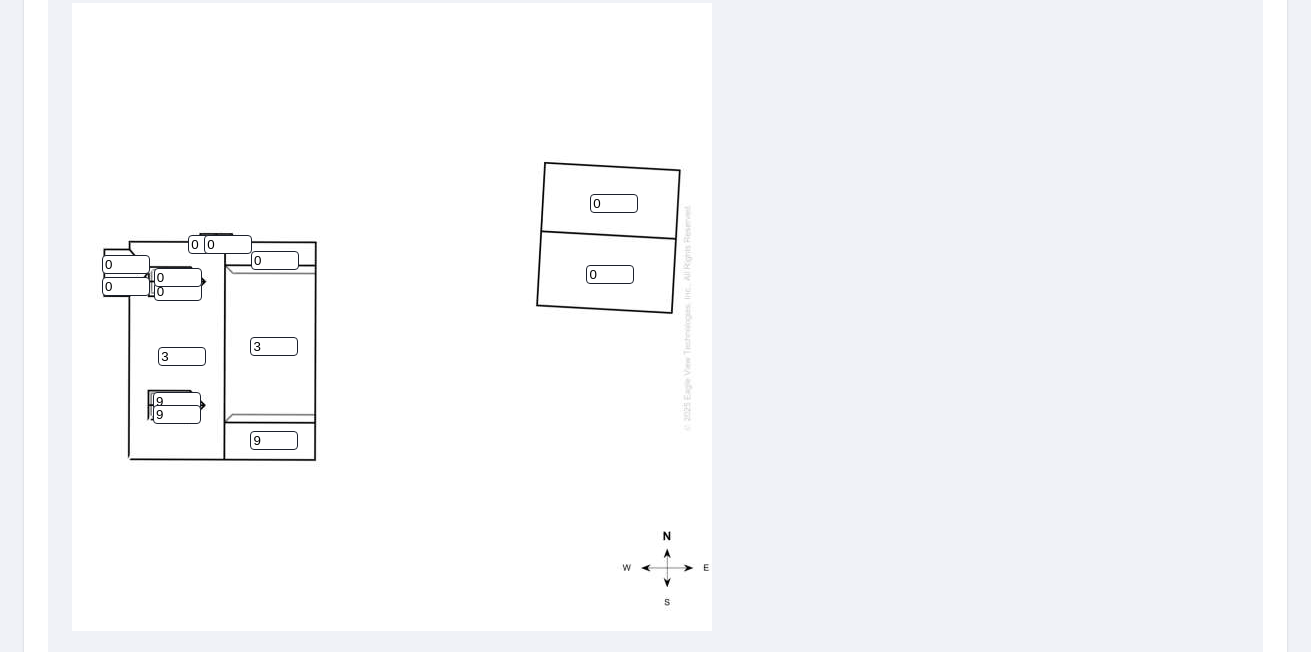 click on "3" at bounding box center (182, 356) 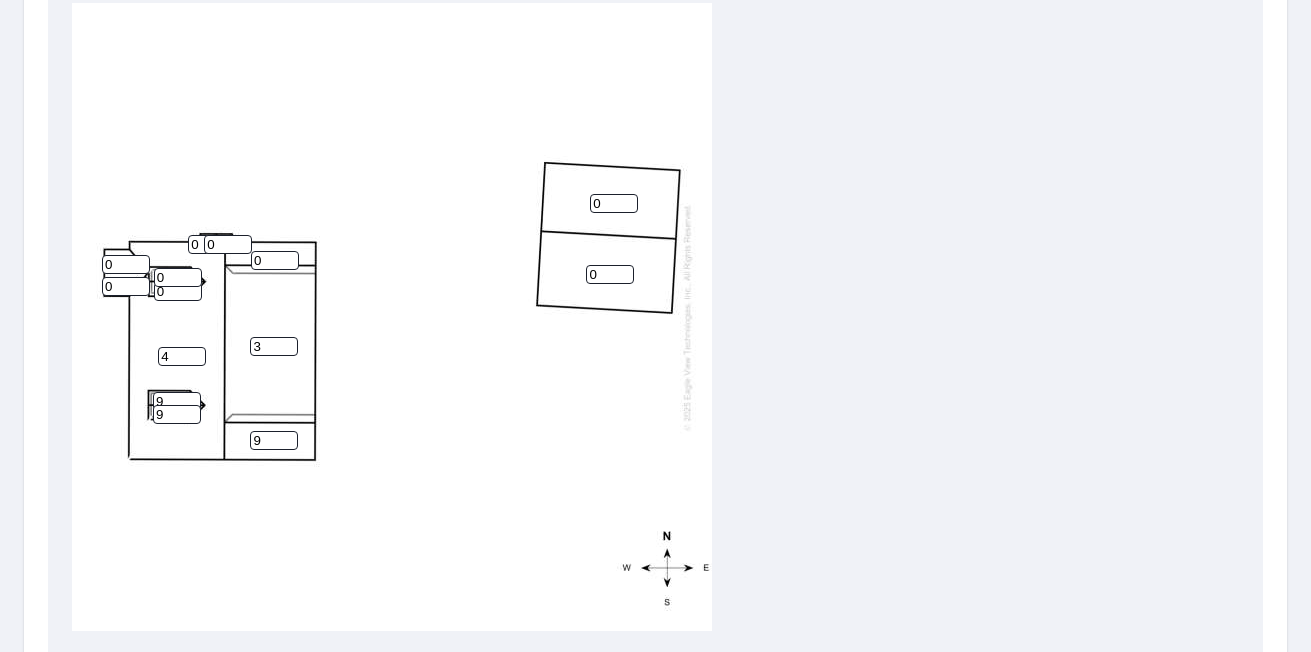 click on "4" at bounding box center [182, 356] 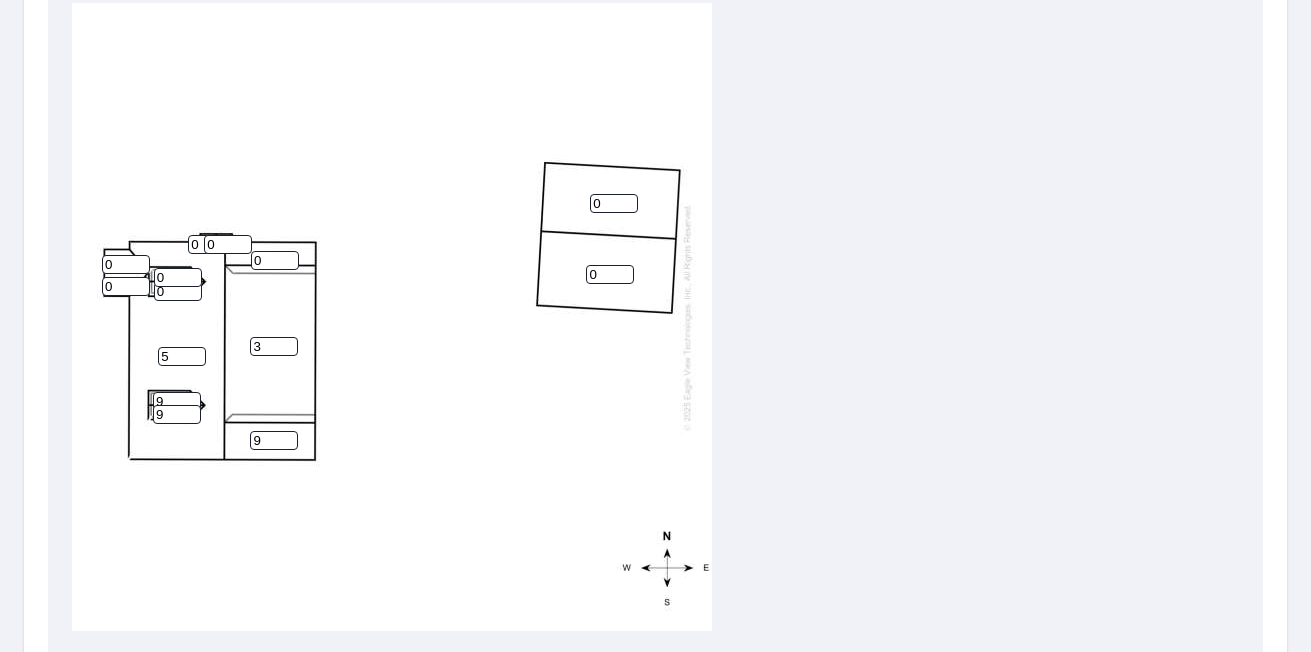 click on "5" at bounding box center (182, 356) 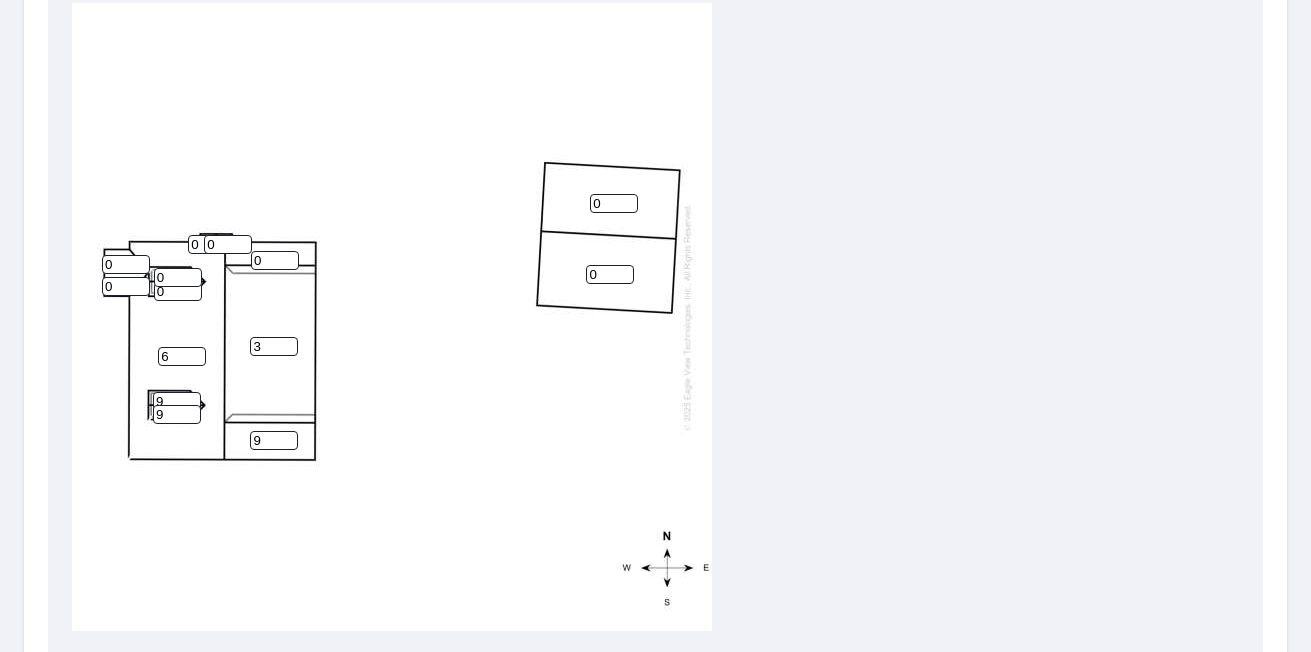 click on "6" at bounding box center (182, 356) 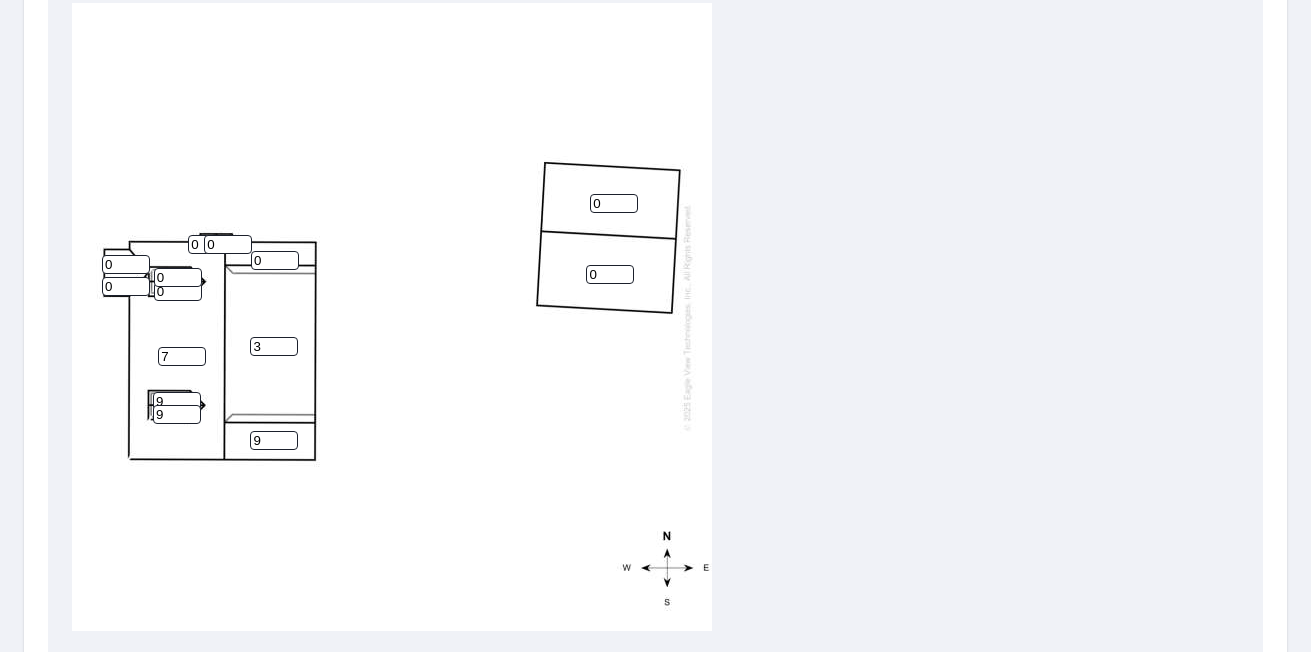 click on "7" at bounding box center [182, 356] 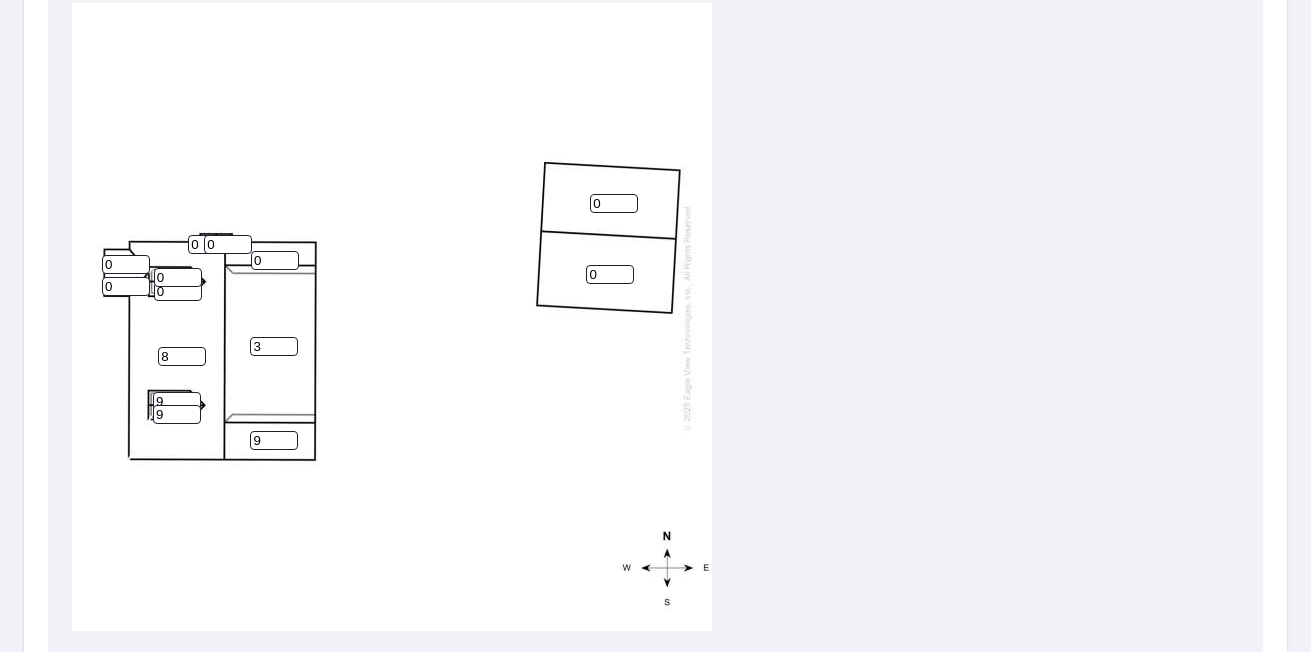 click on "8" at bounding box center [182, 356] 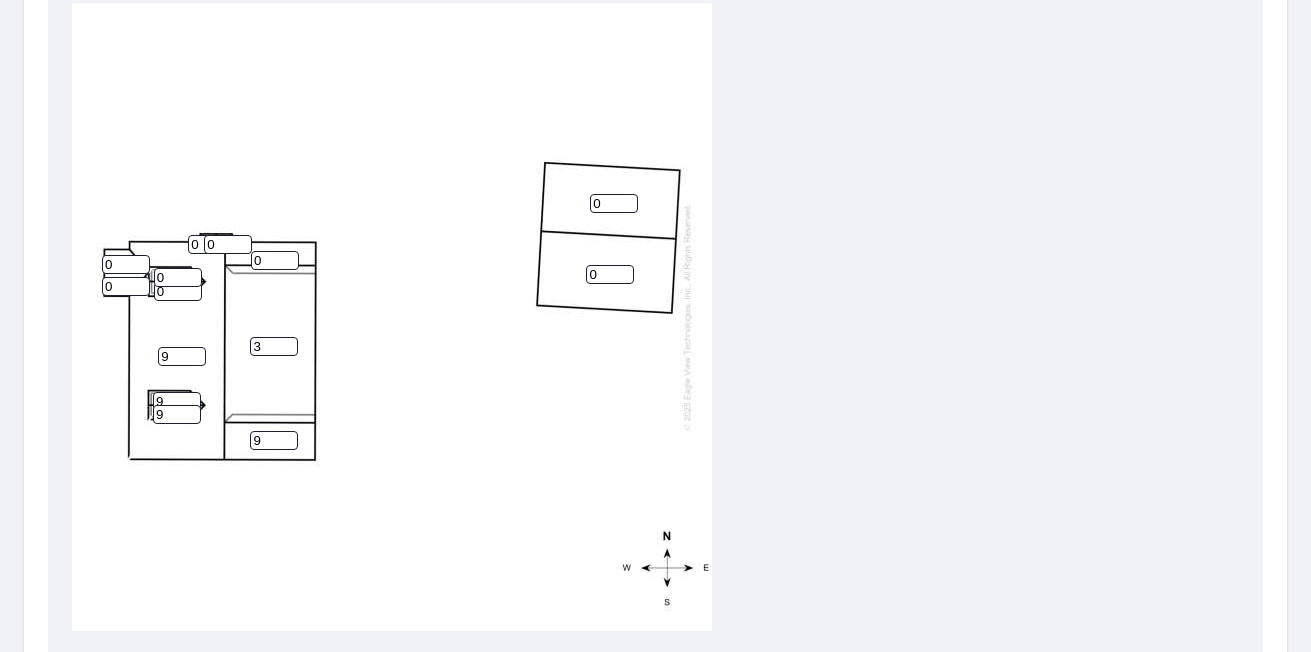 type on "9" 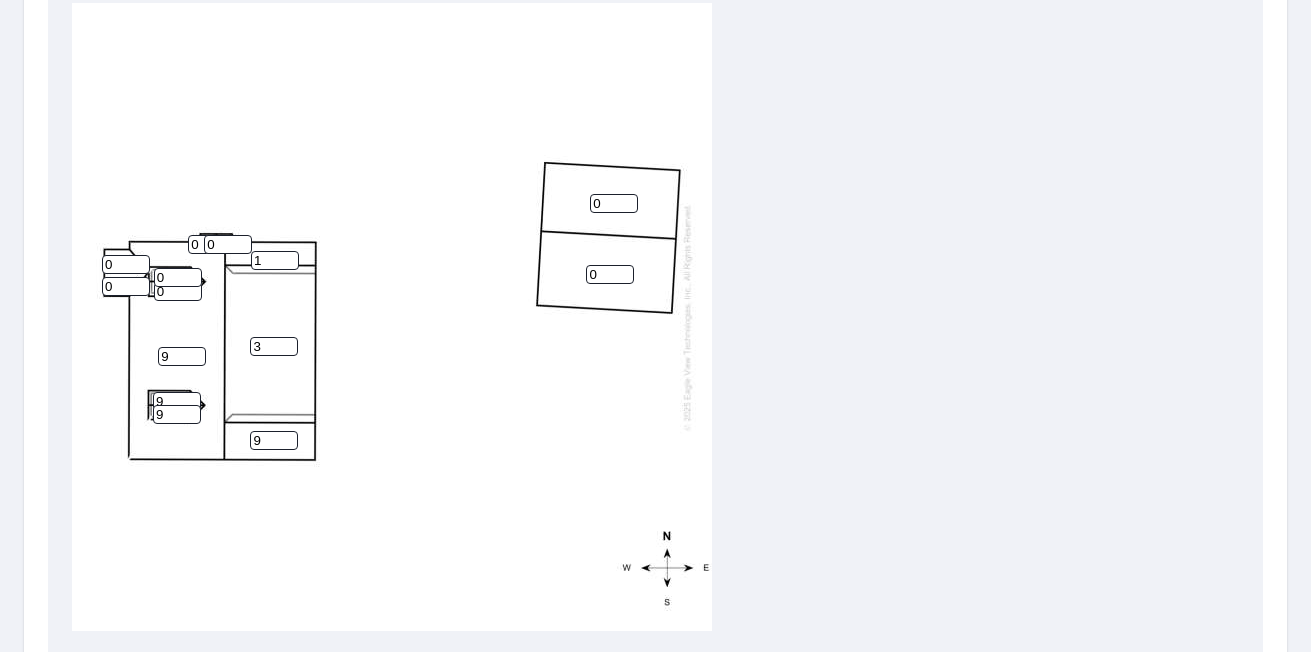 click on "1" at bounding box center [275, 260] 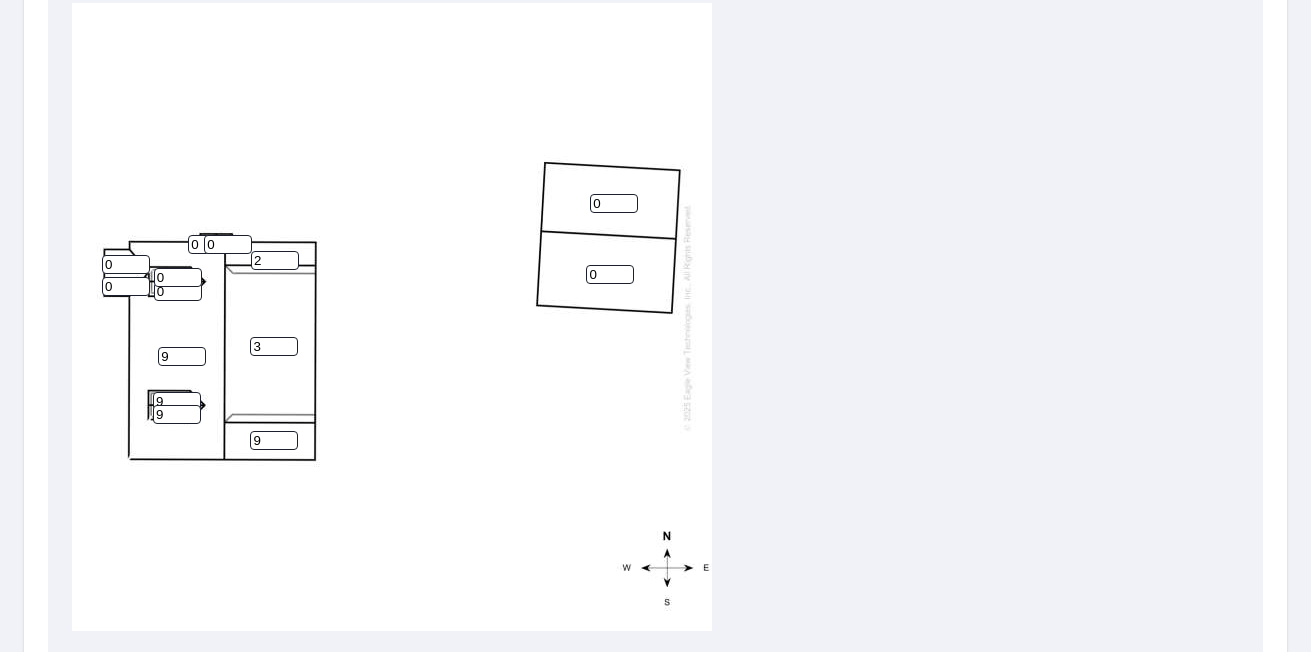 click on "2" at bounding box center [275, 260] 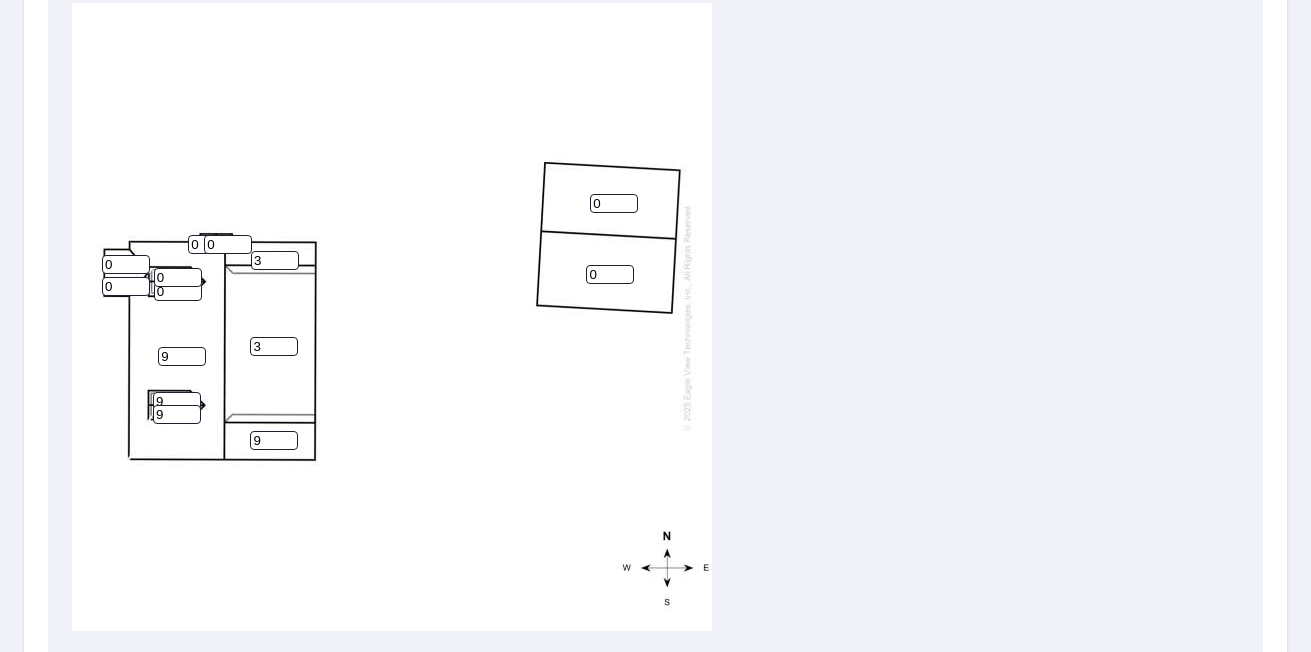 click on "3" at bounding box center (275, 260) 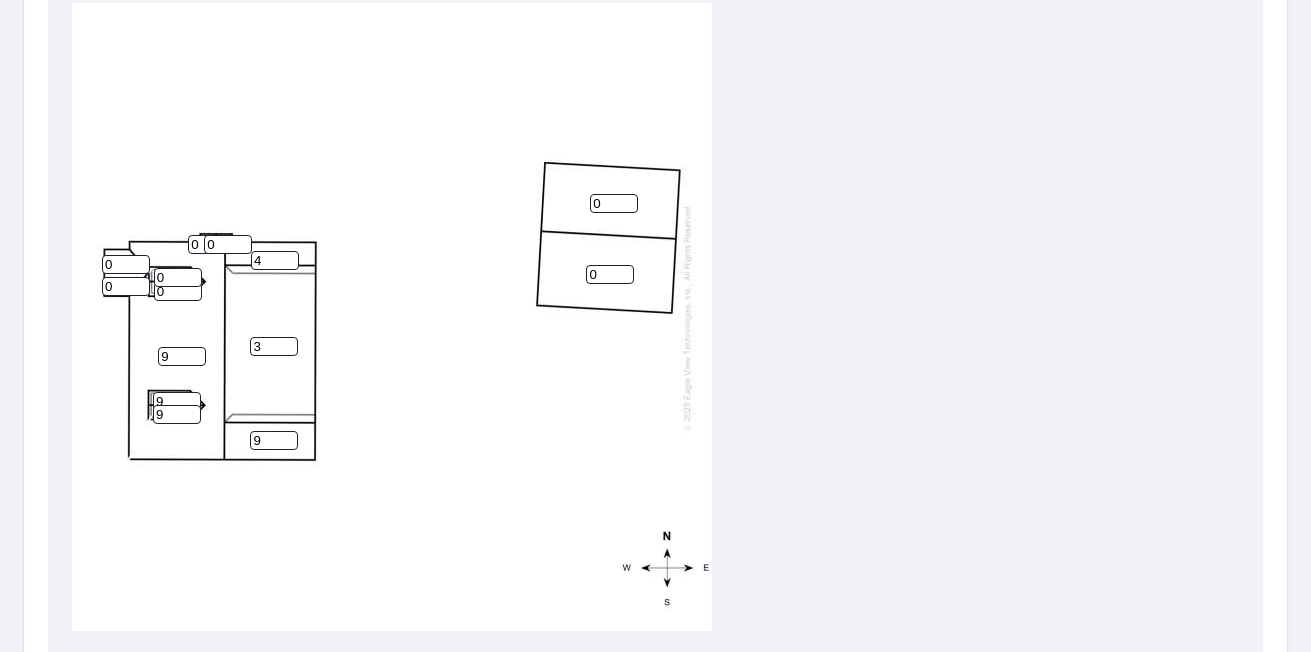 click on "4" at bounding box center (275, 260) 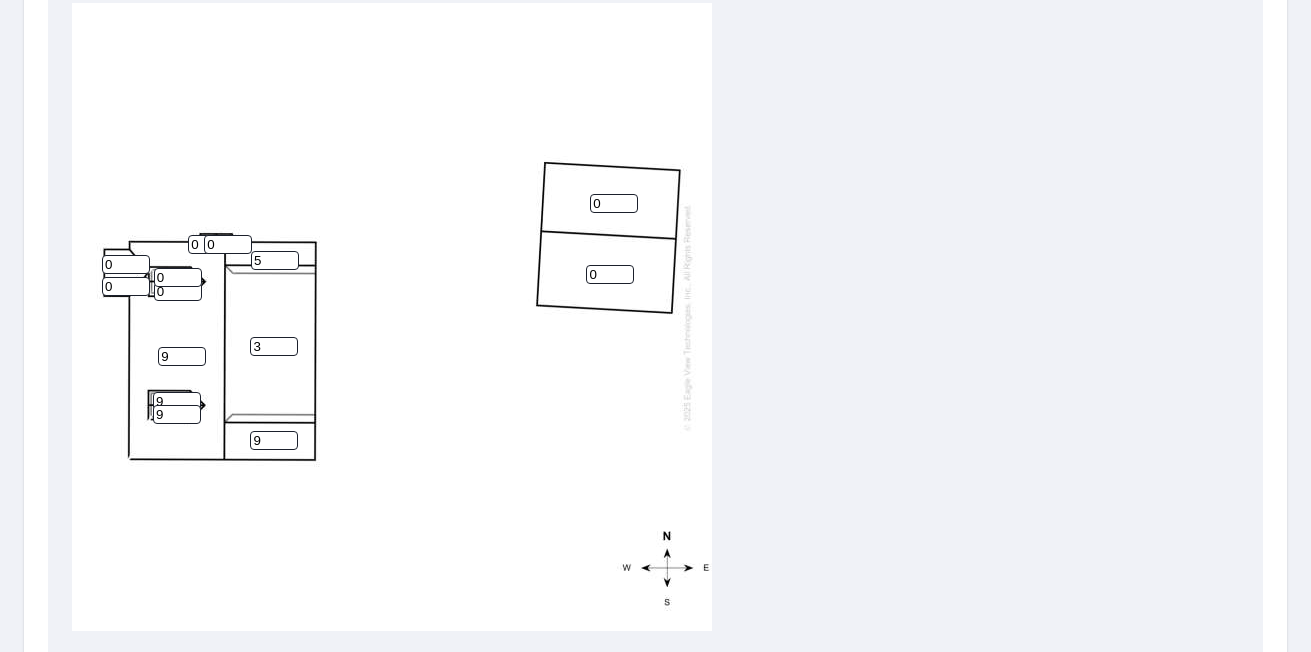 click on "5" at bounding box center (275, 260) 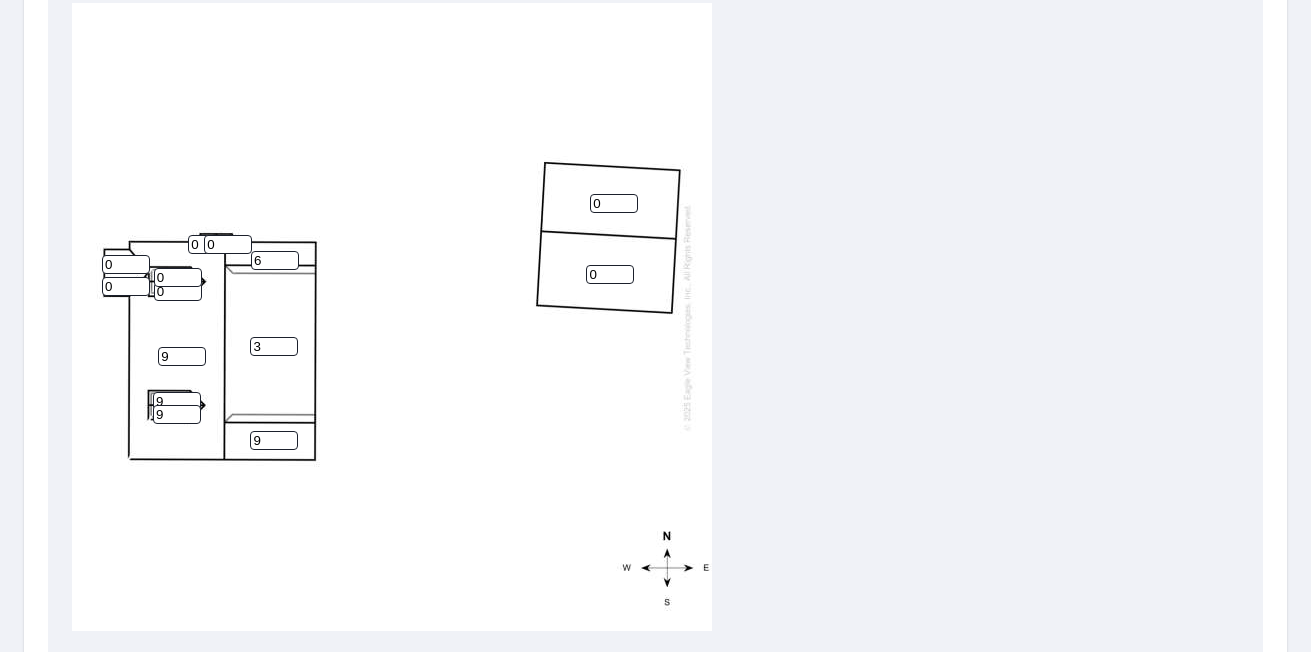 click on "6" at bounding box center [275, 260] 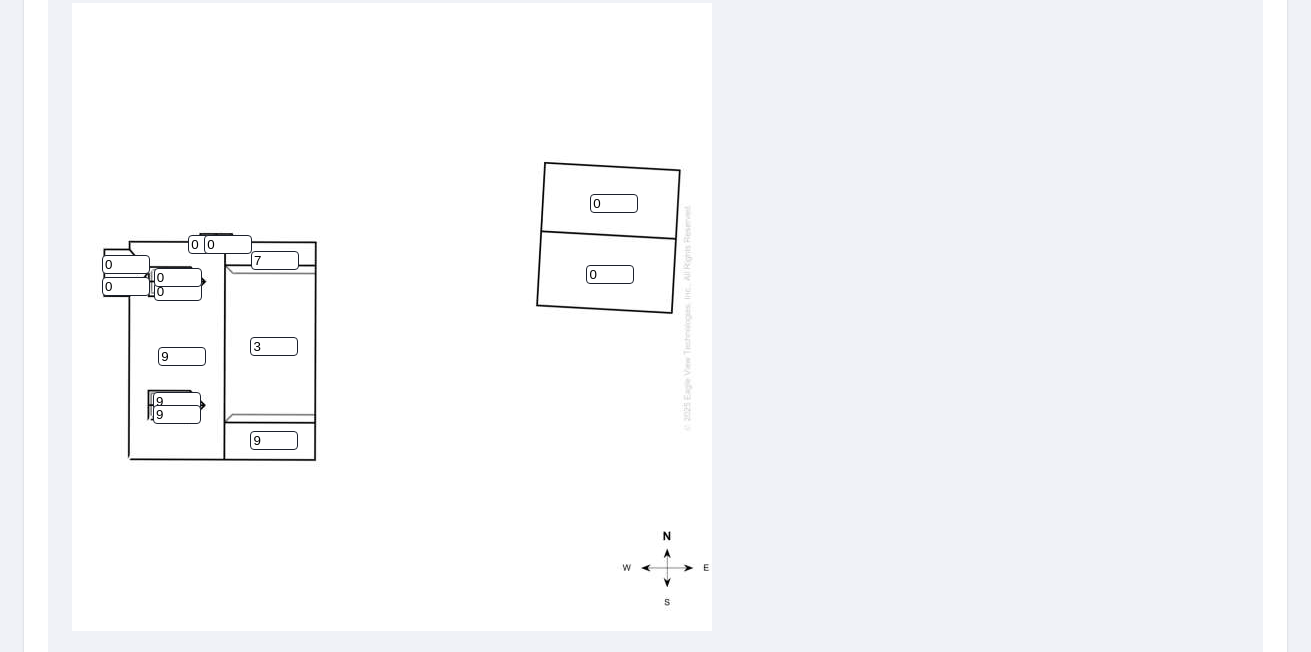 click on "7" at bounding box center (275, 260) 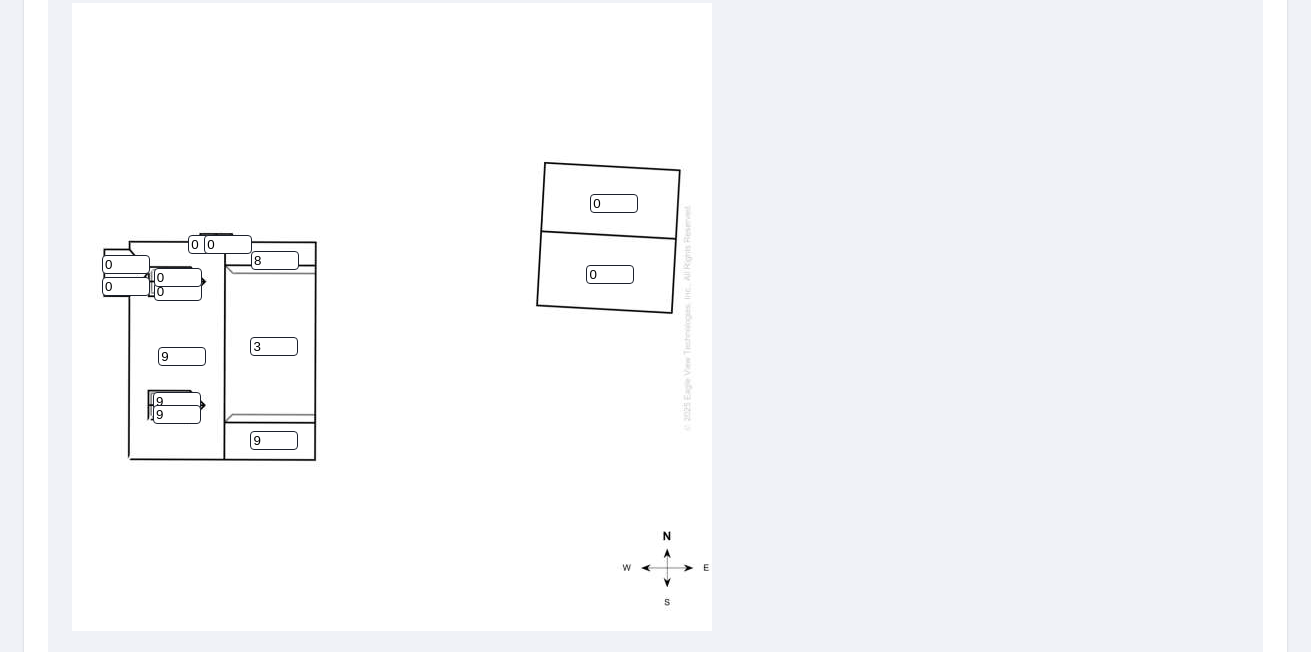 click on "8" at bounding box center (275, 260) 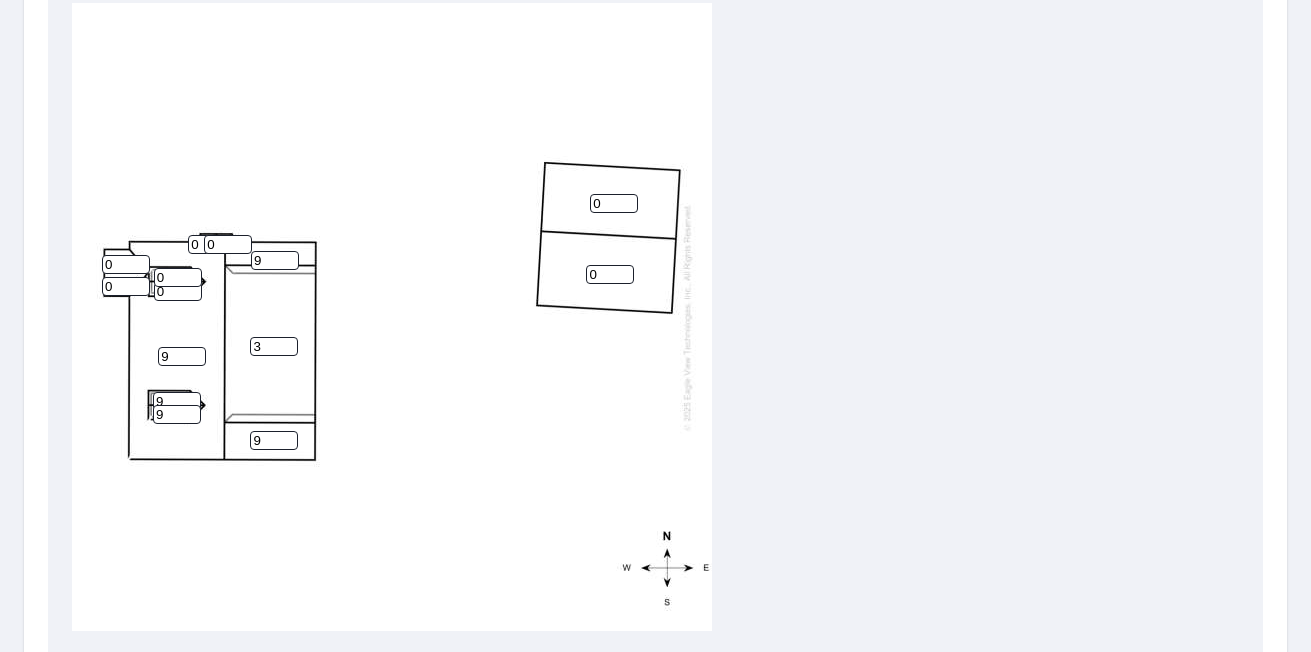 type on "9" 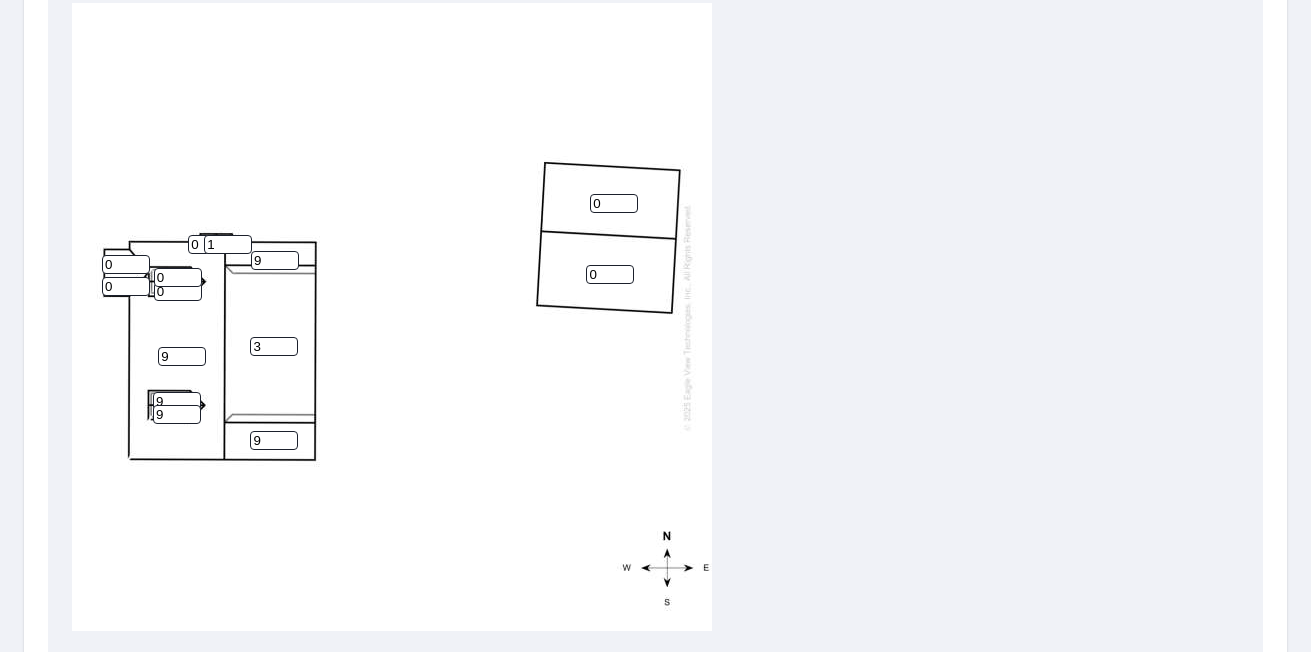 click on "1" at bounding box center (228, 244) 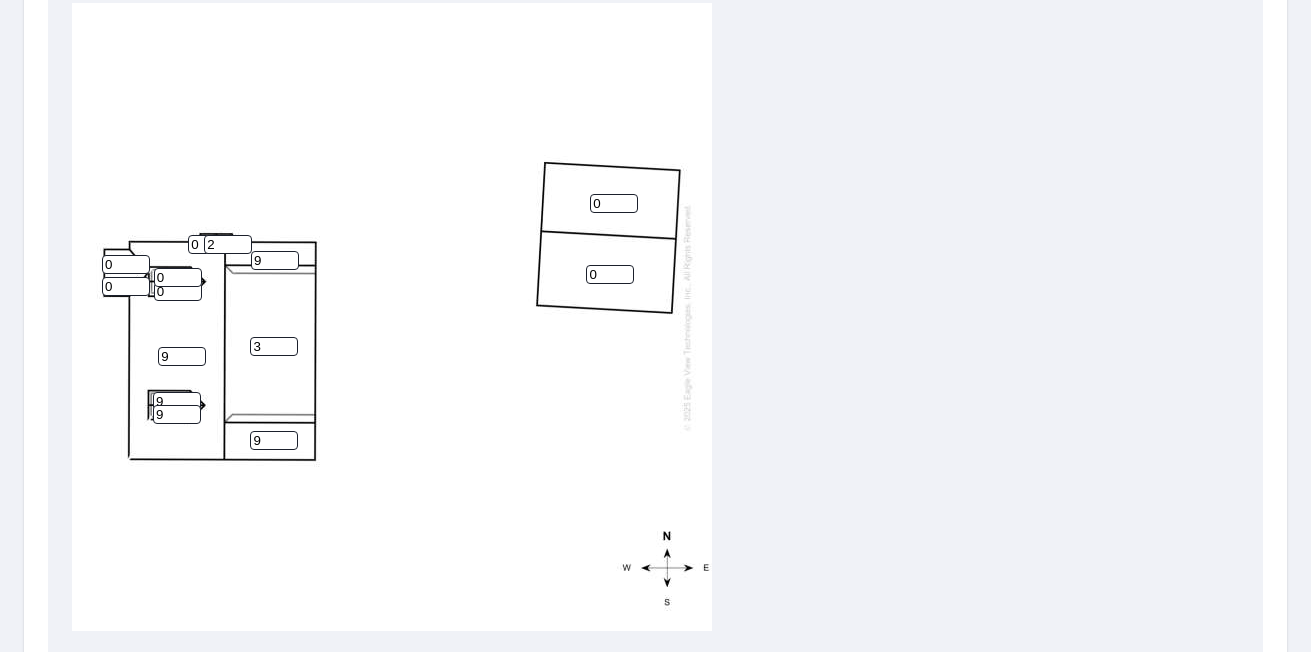 click on "2" at bounding box center (228, 244) 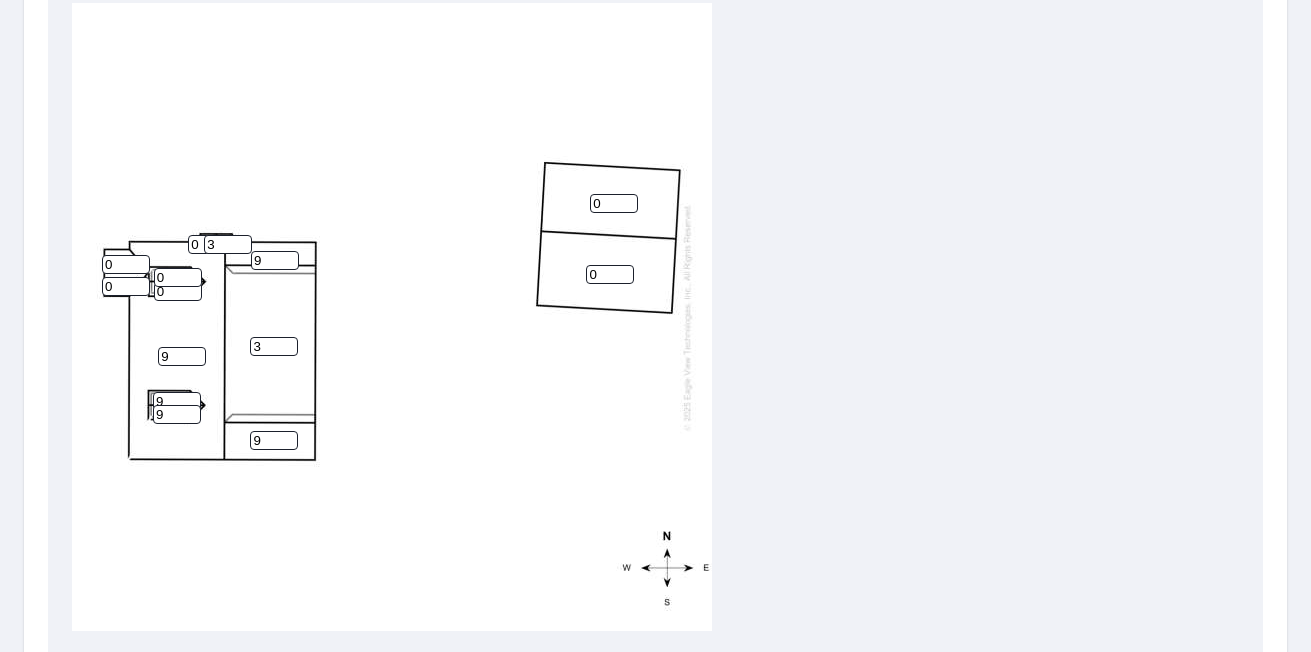 click on "3" at bounding box center [228, 244] 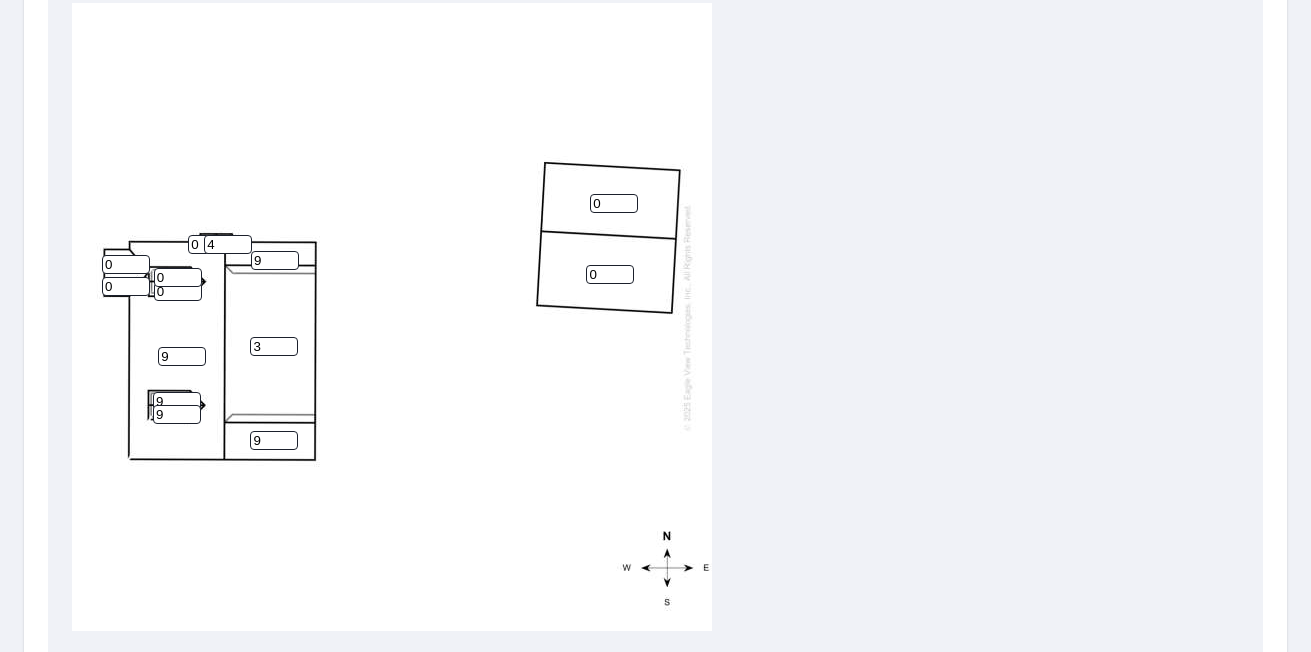 click on "4" at bounding box center (228, 244) 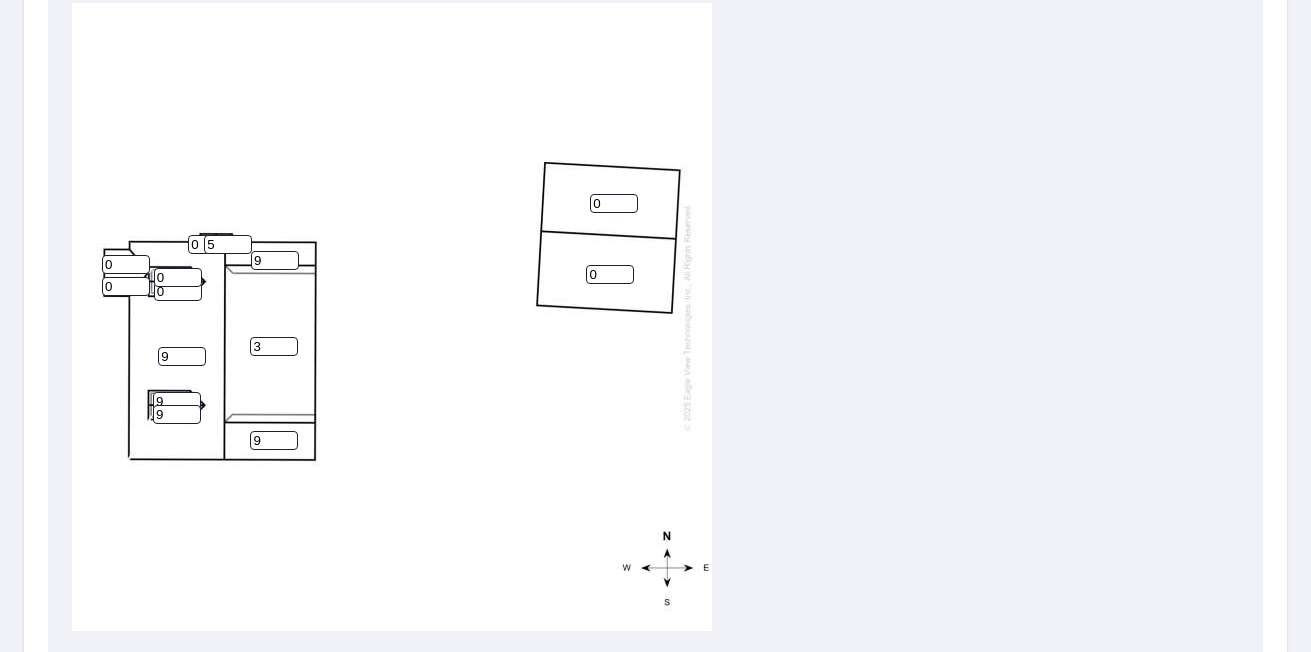 click on "5" at bounding box center (228, 244) 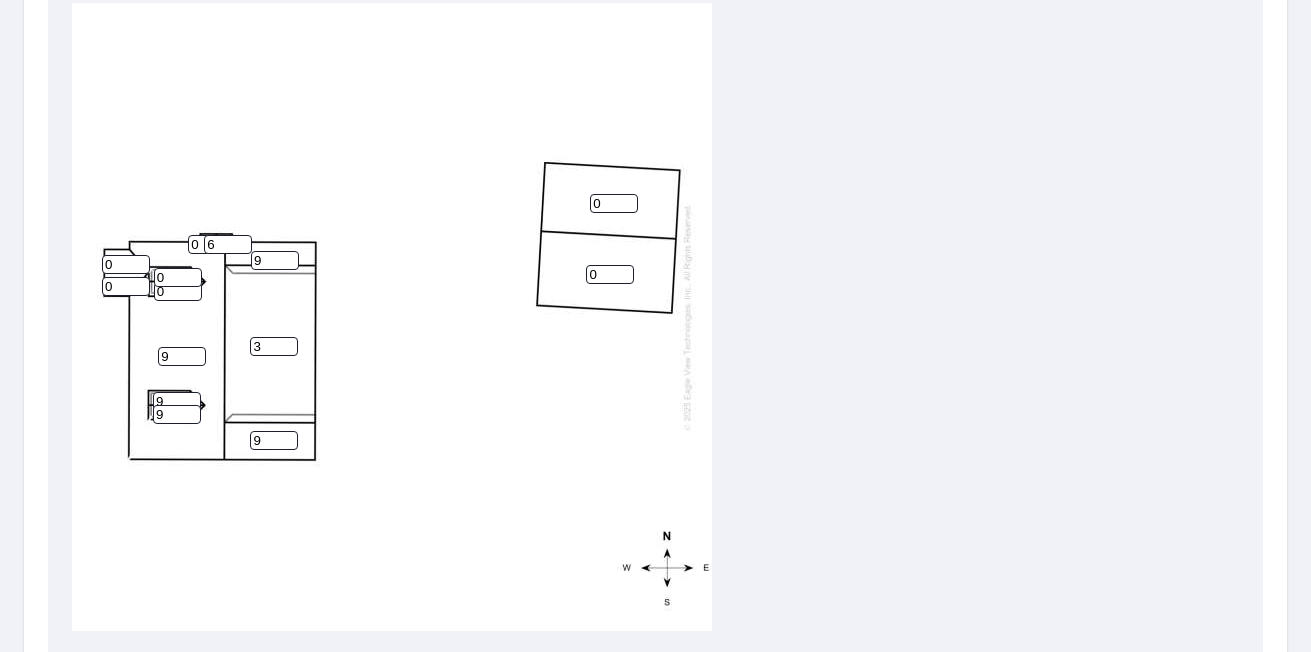 click on "6" at bounding box center [228, 244] 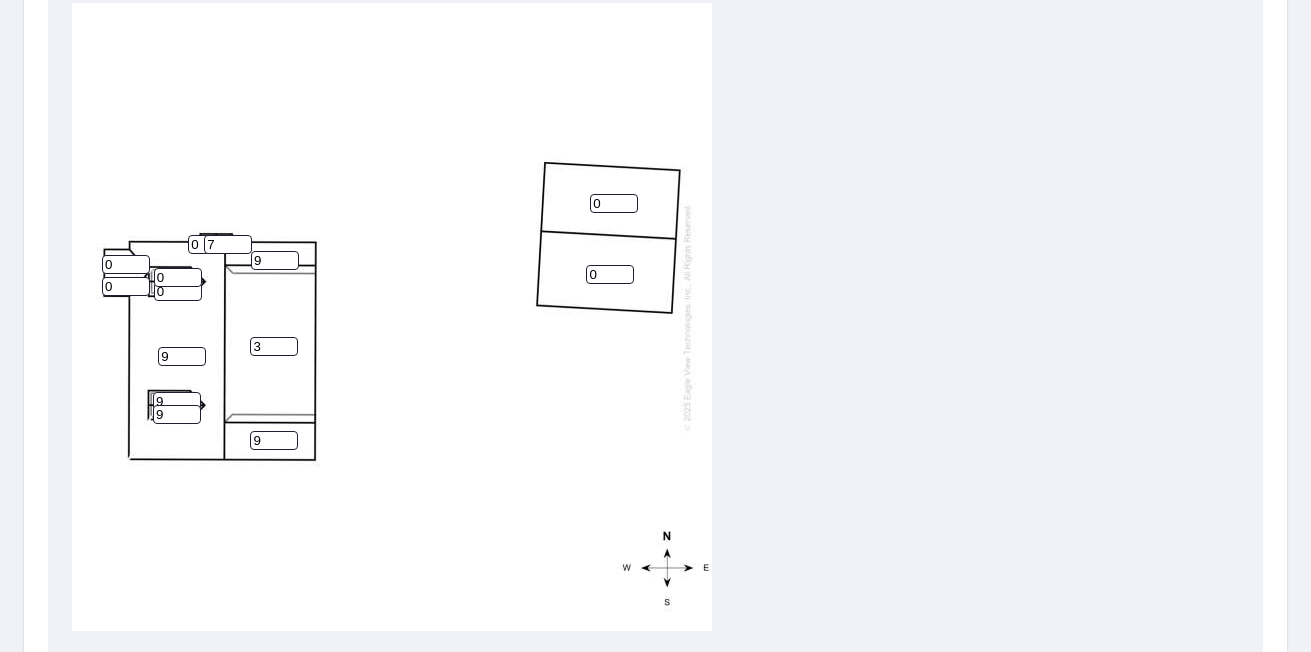 click on "7" at bounding box center [228, 244] 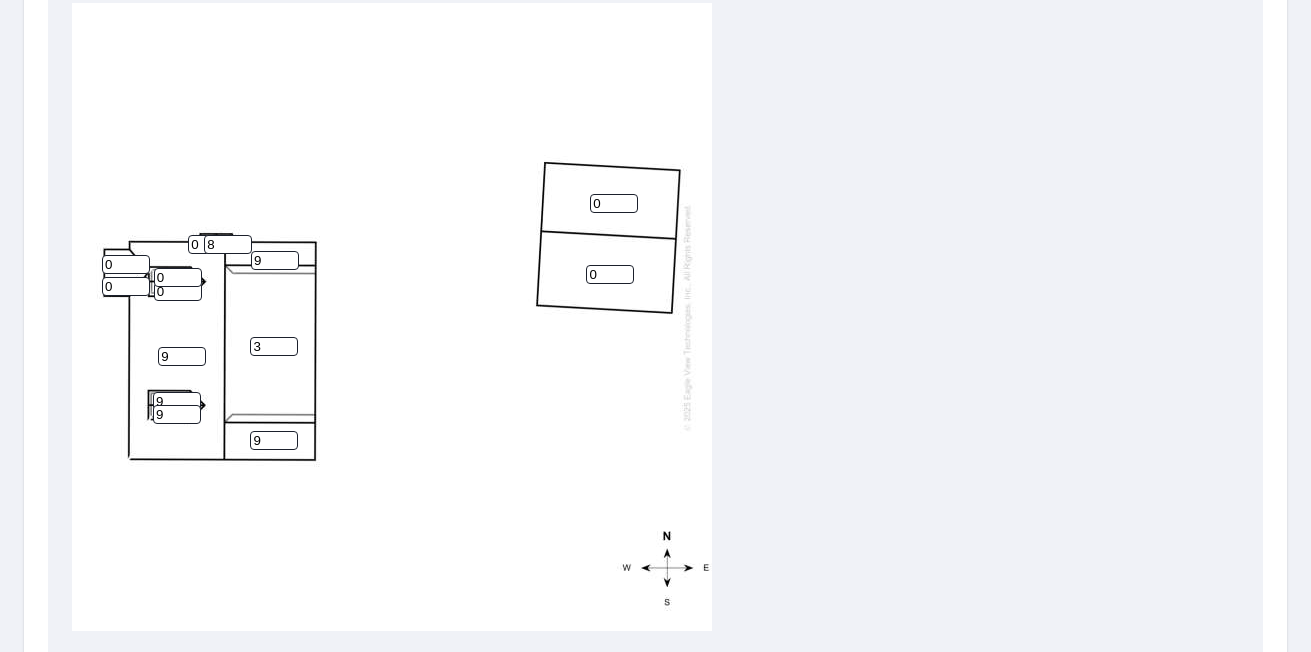 click on "8" at bounding box center [228, 244] 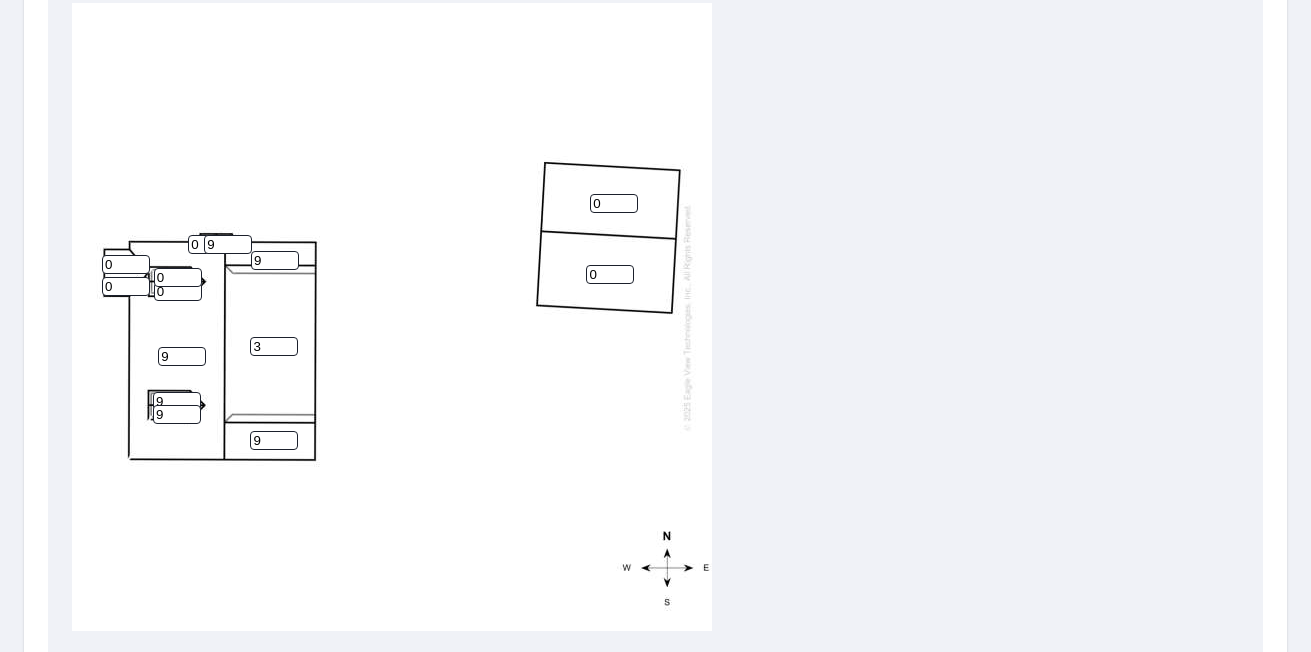 click on "9" at bounding box center (228, 244) 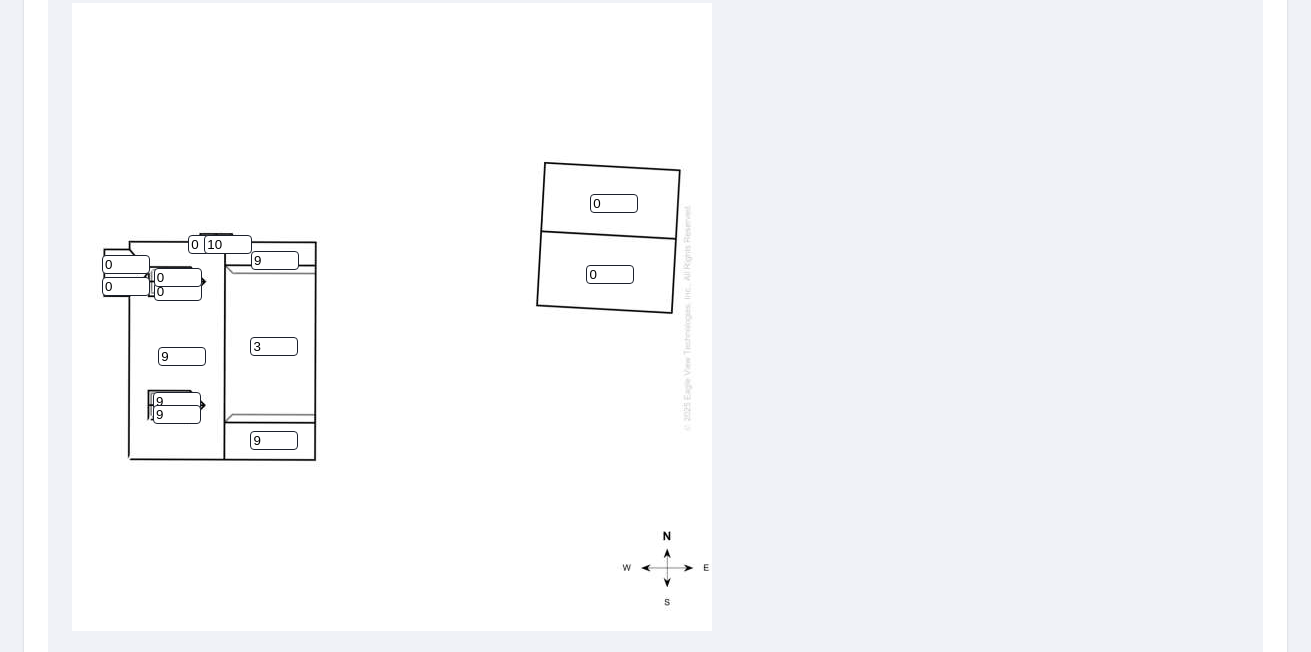 click on "10" at bounding box center (228, 244) 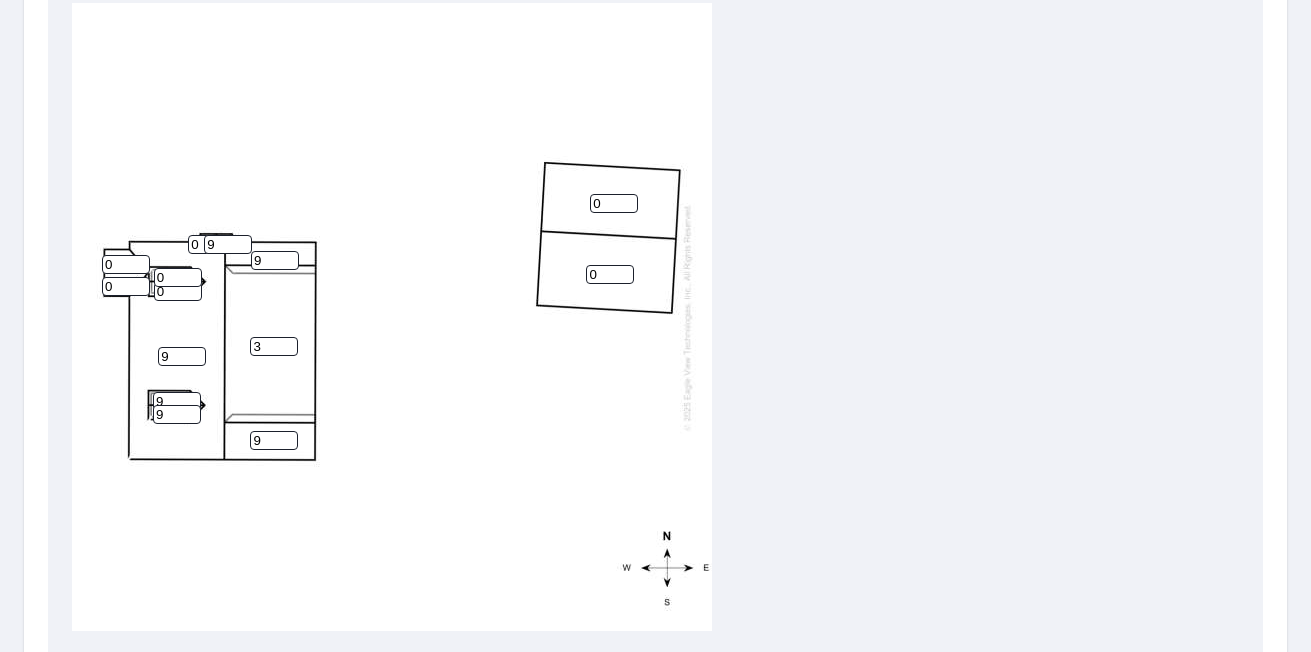 type on "9" 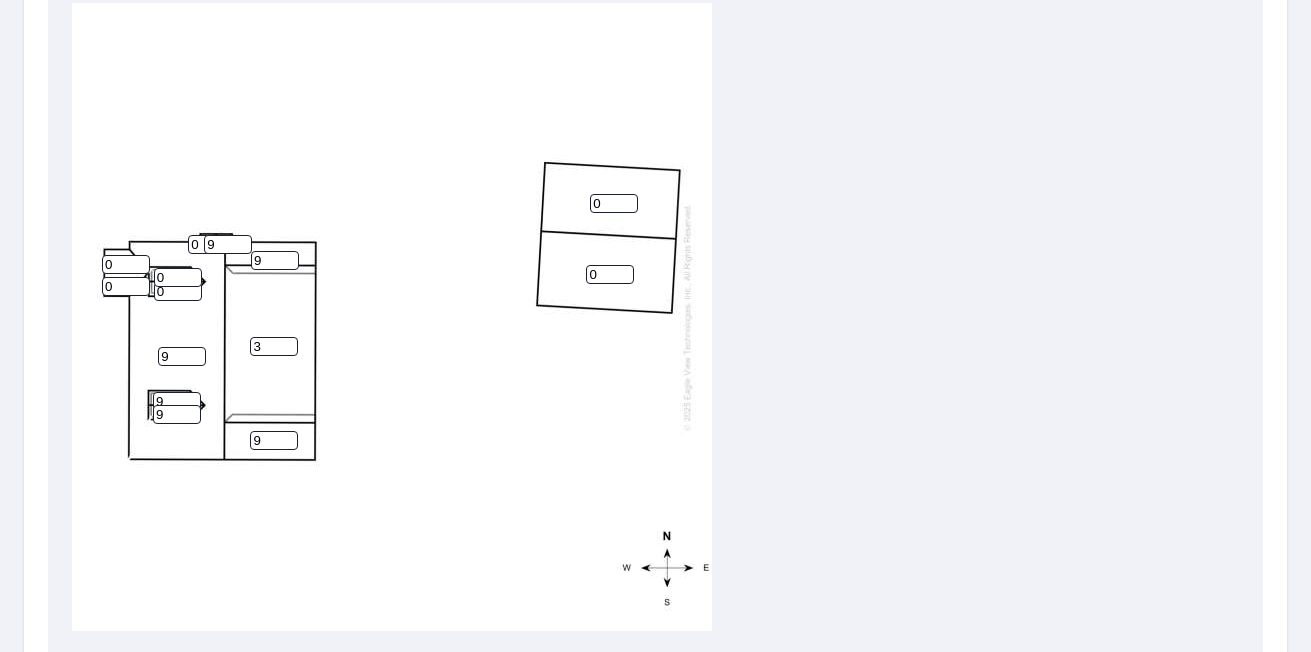 click on "9" at bounding box center [228, 244] 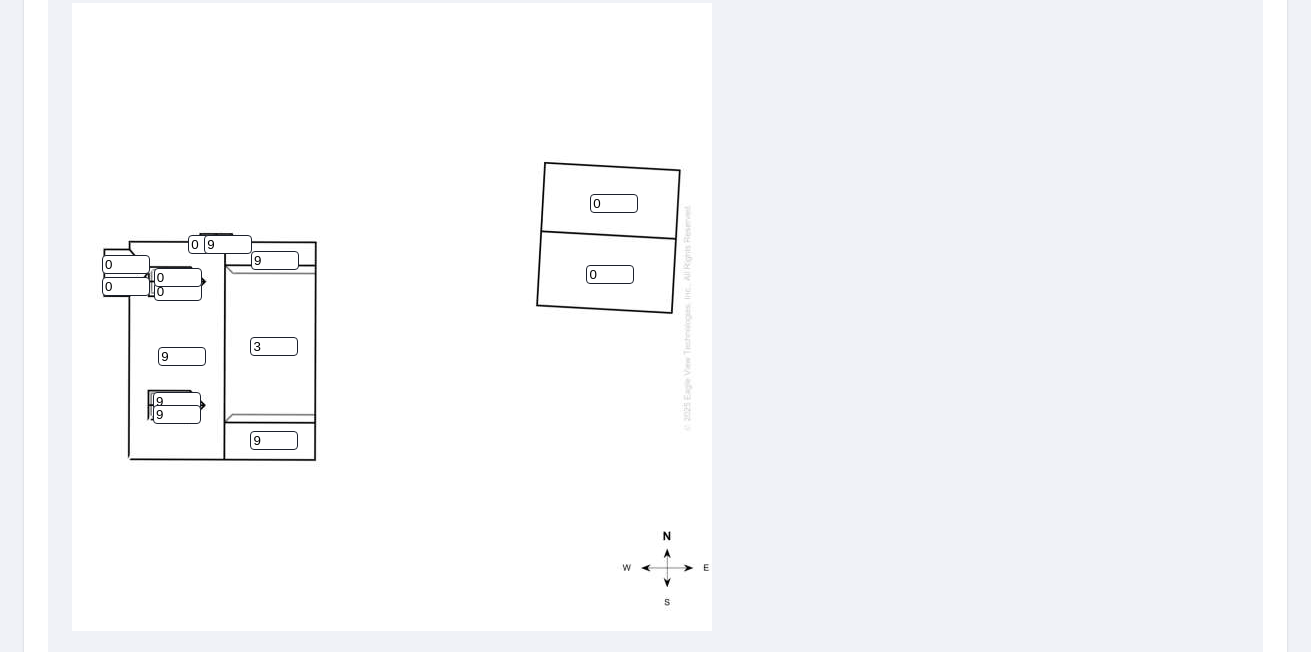 click on "0" at bounding box center [212, 244] 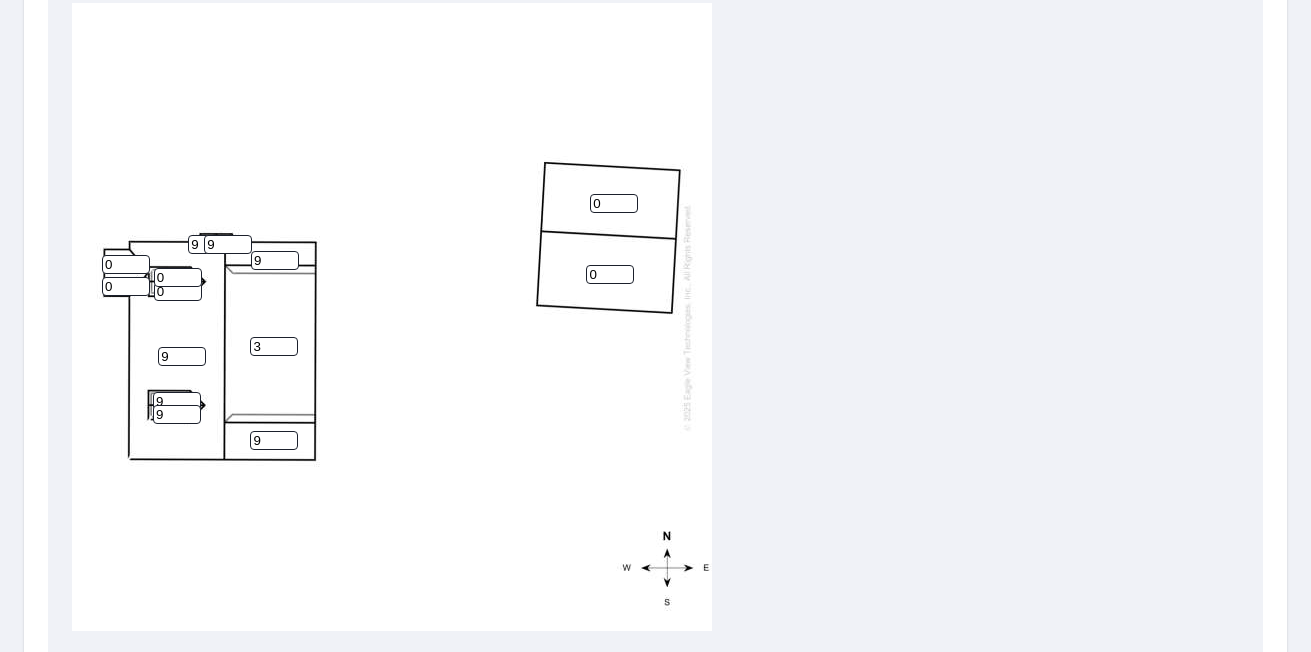 type on "9" 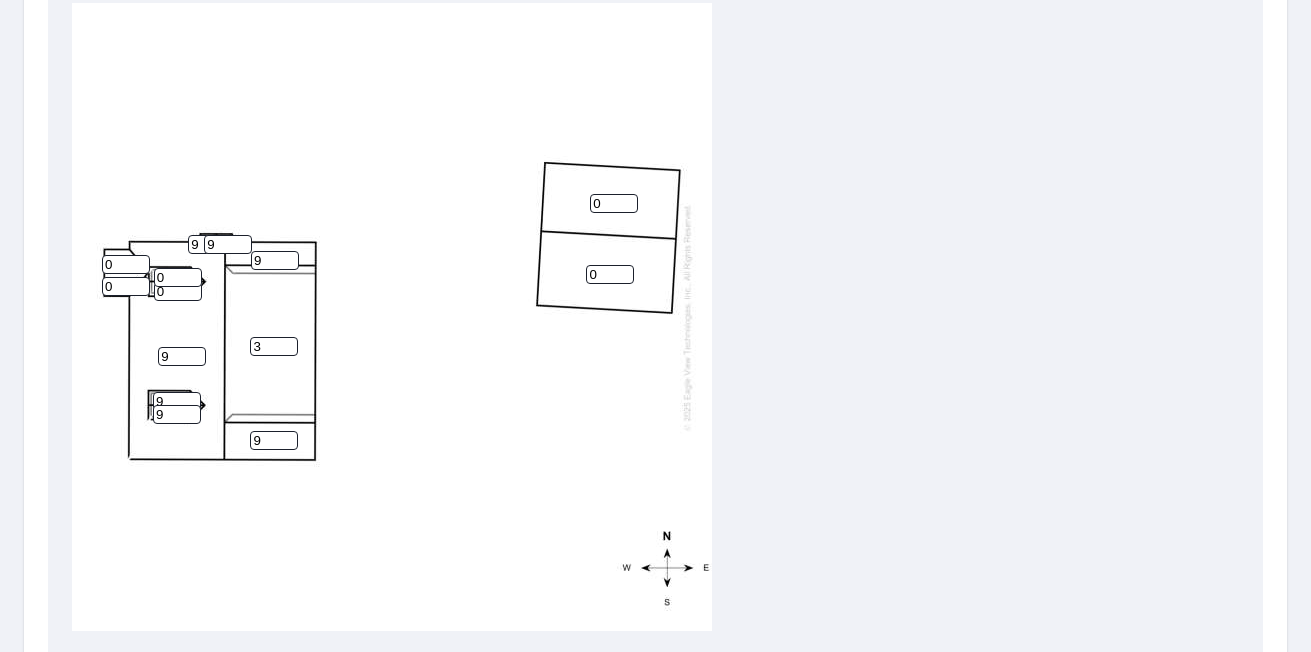 click on "0" at bounding box center [126, 264] 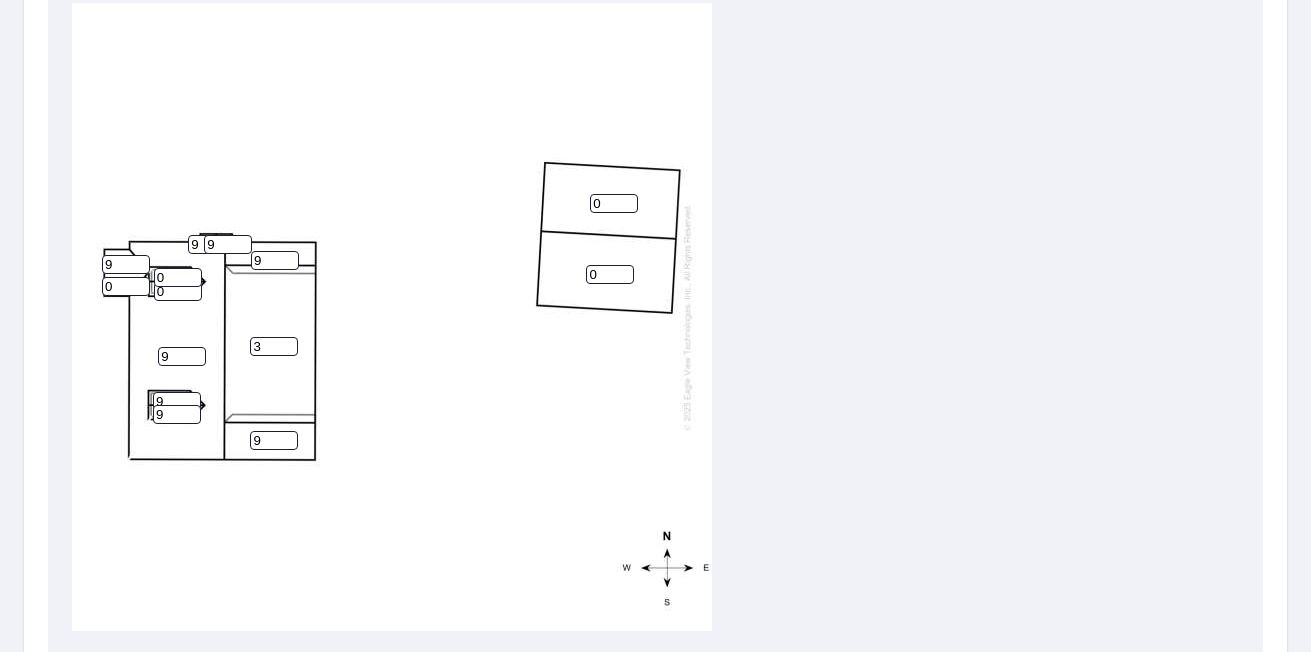 type on "9" 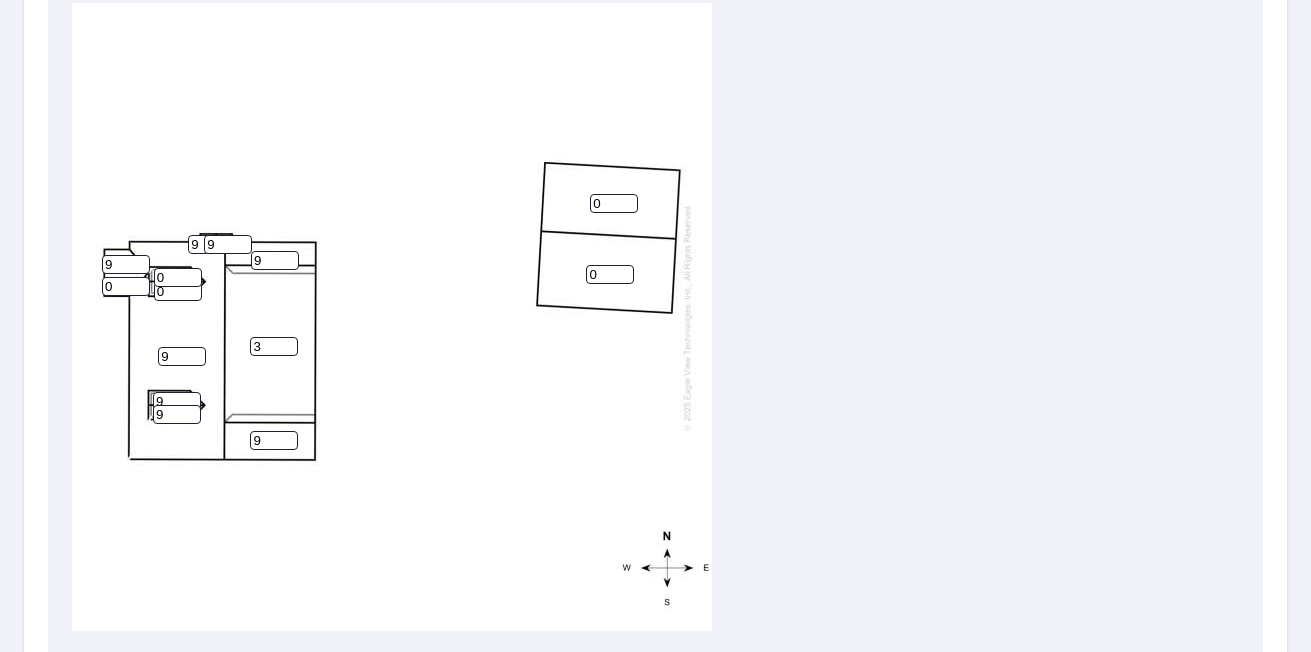 click on "0" at bounding box center [126, 286] 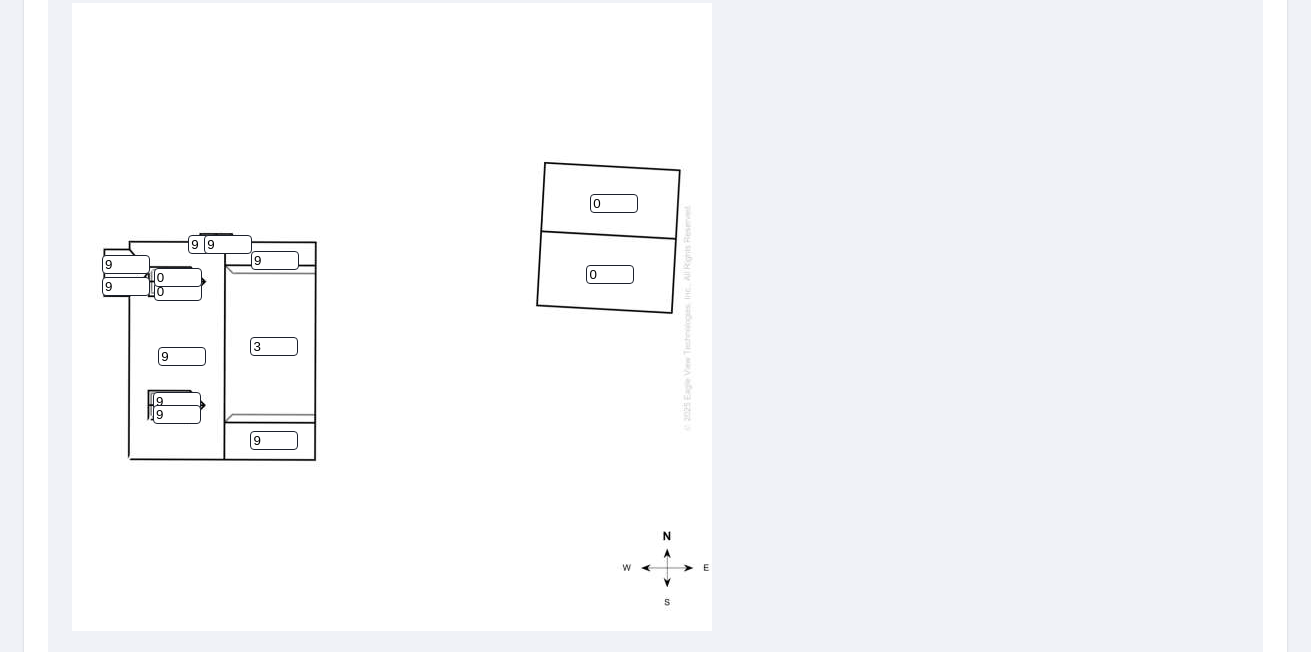 type on "9" 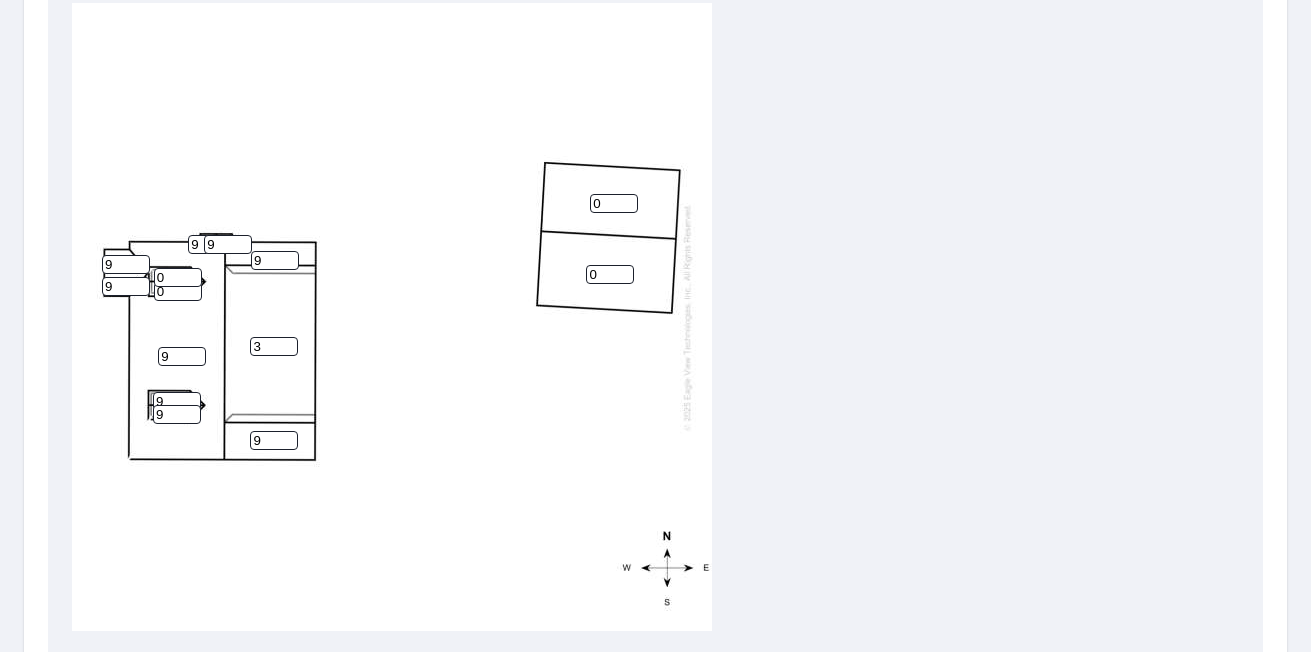 click on "0" at bounding box center (178, 277) 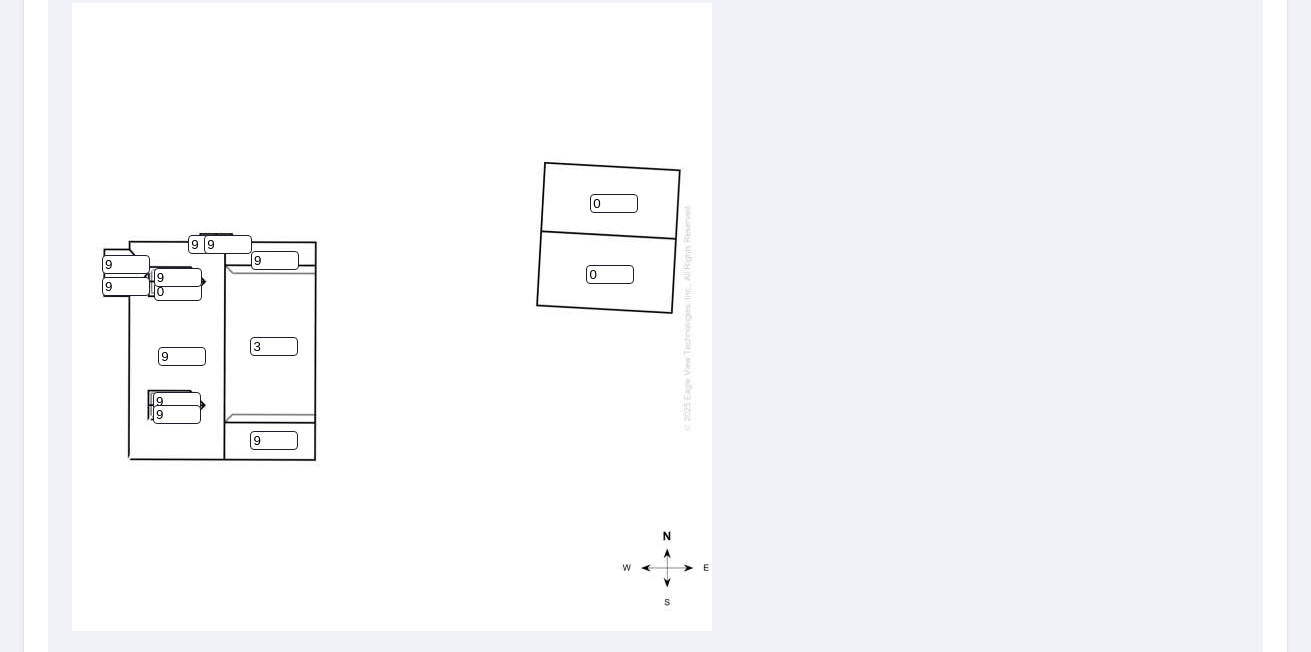 type on "9" 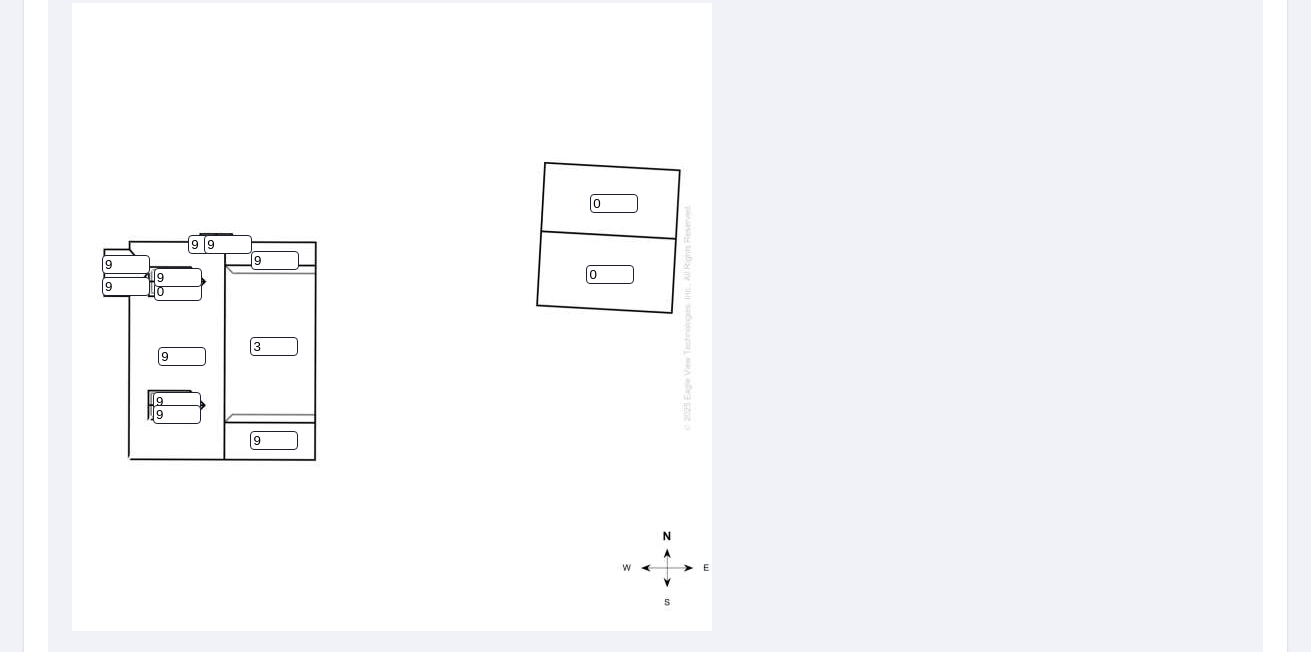 click on "0" at bounding box center [178, 291] 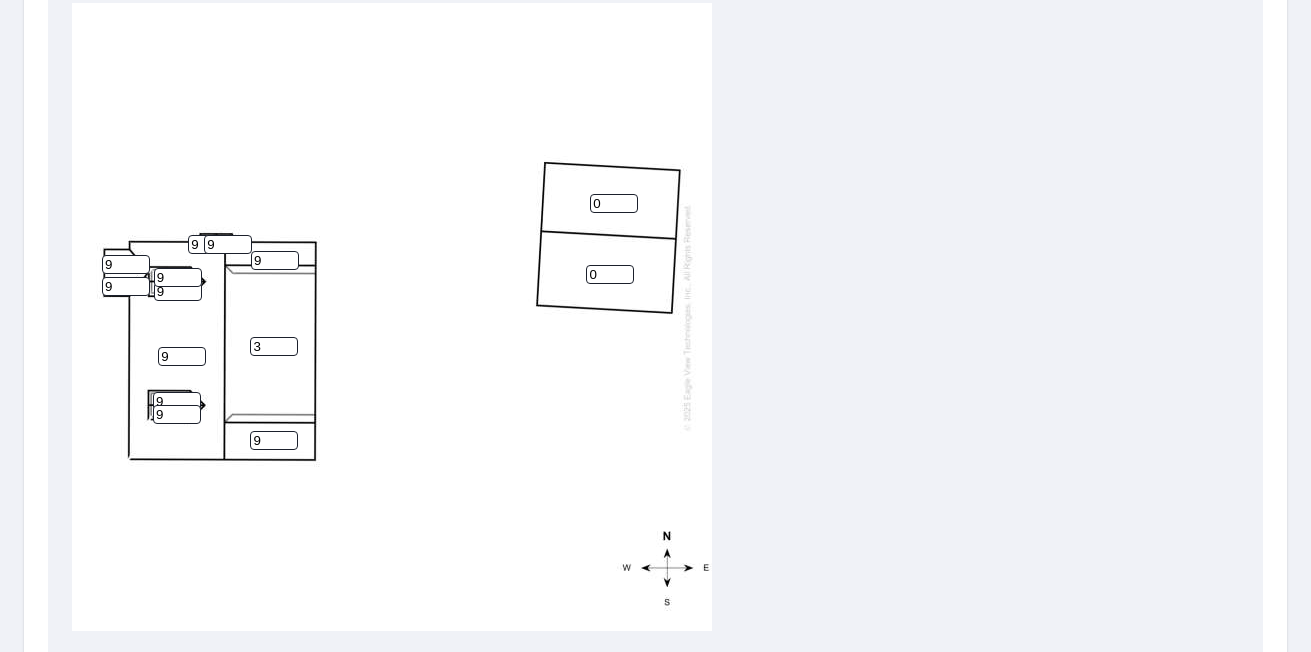 type on "9" 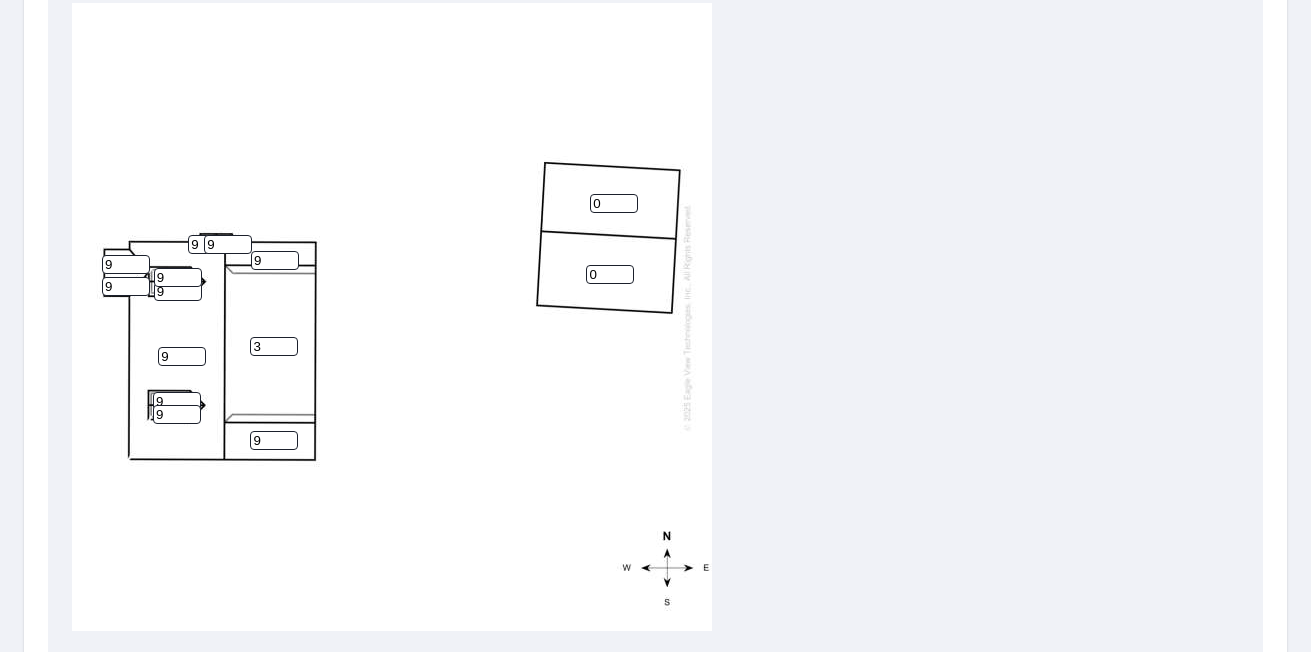 click on "0" at bounding box center [614, 203] 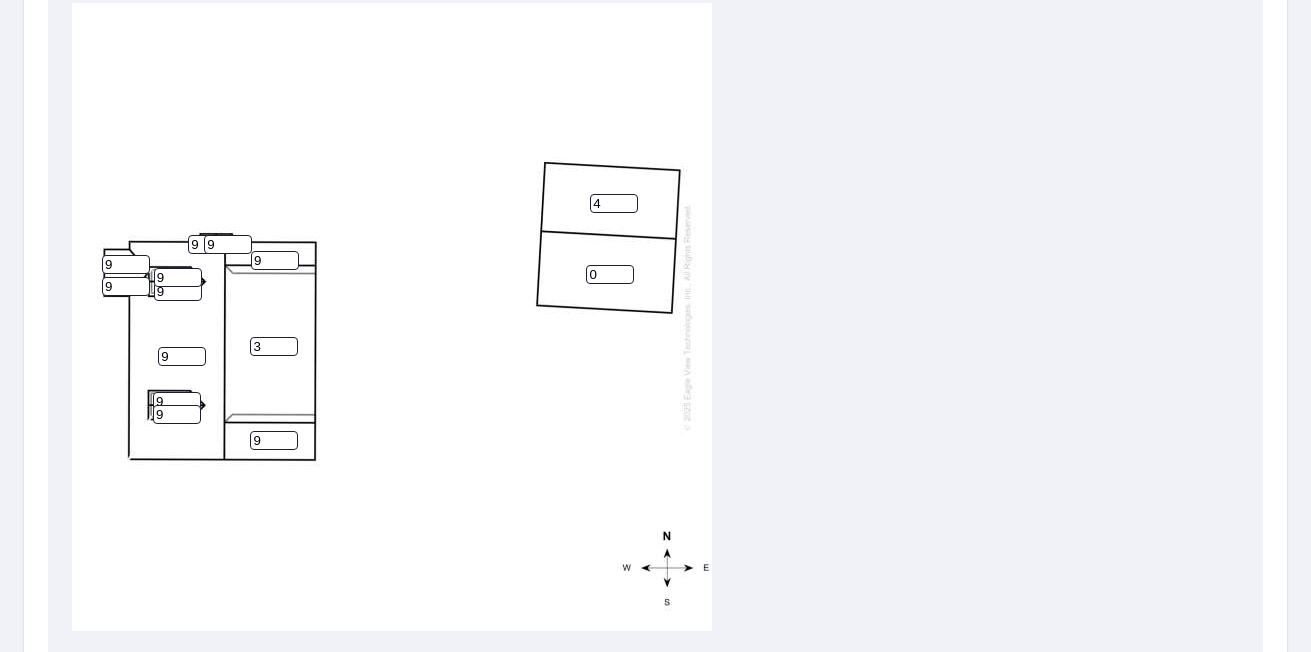 type on "4" 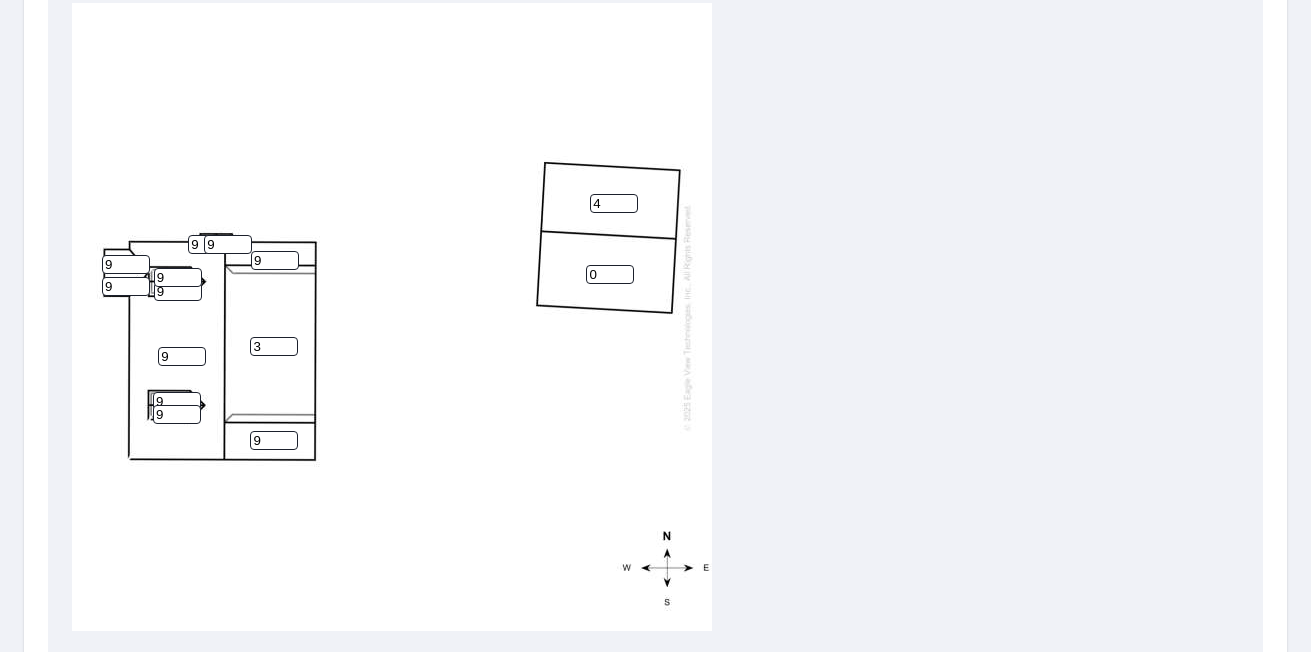 drag, startPoint x: 604, startPoint y: 263, endPoint x: 602, endPoint y: 274, distance: 11.18034 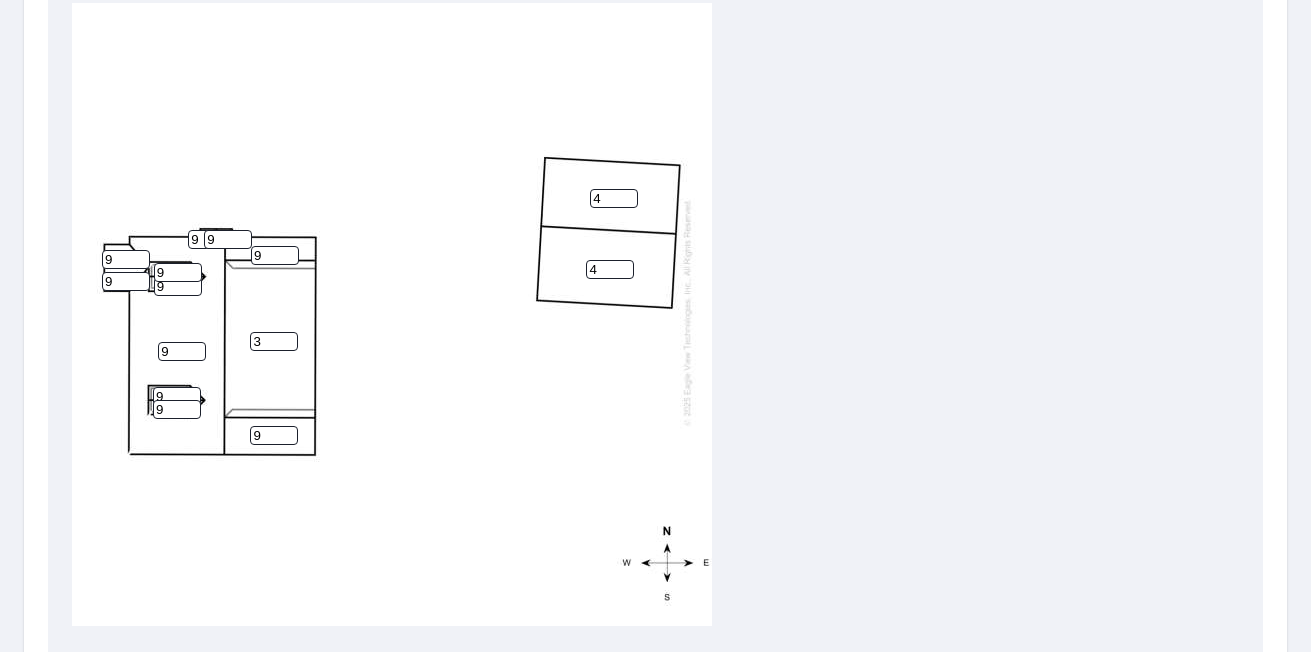 scroll, scrollTop: 0, scrollLeft: 0, axis: both 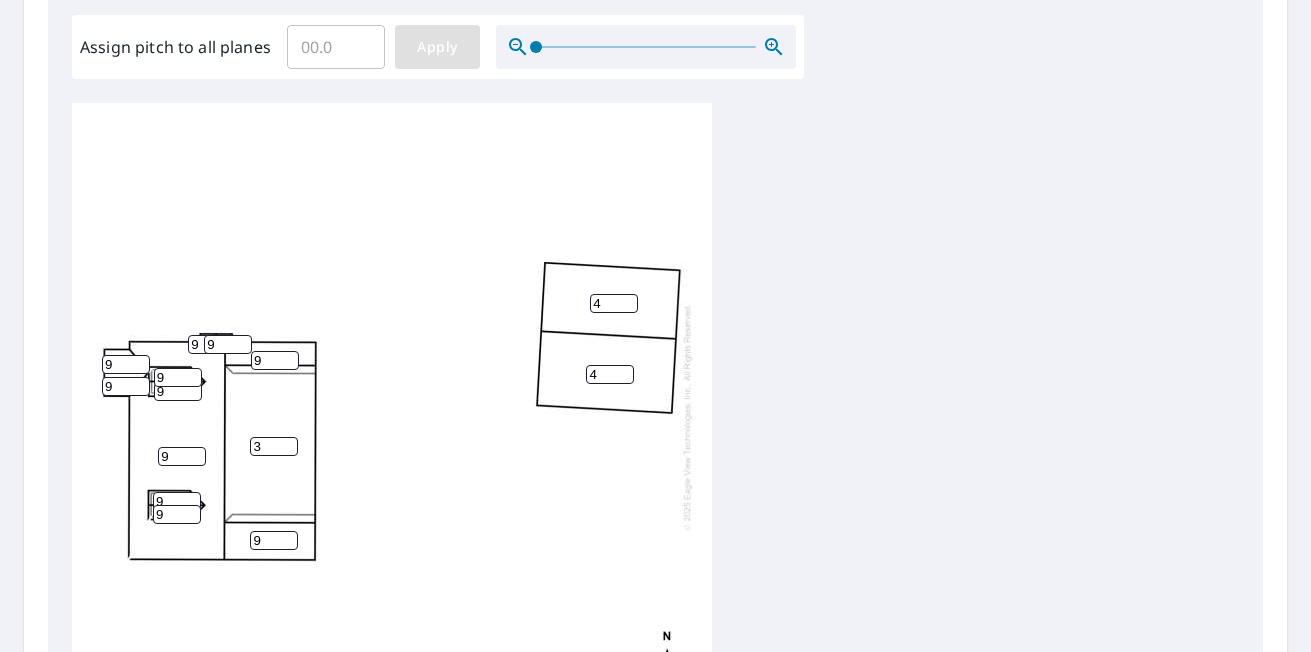 type on "4" 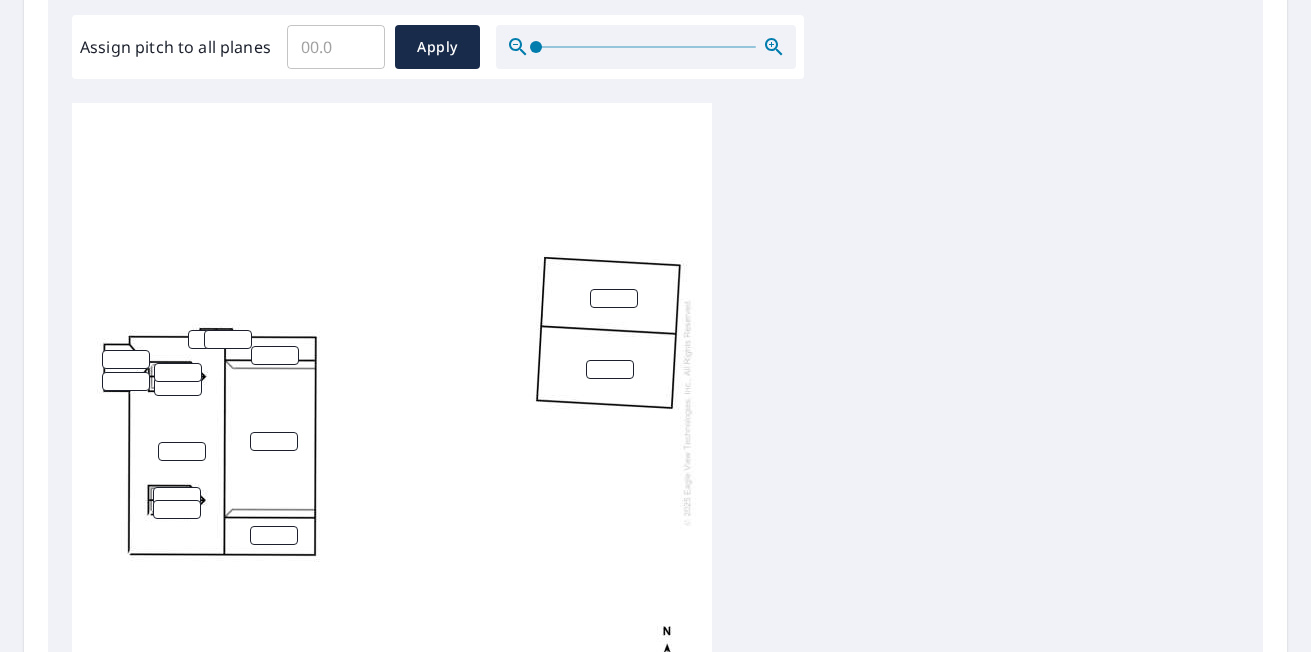 scroll, scrollTop: 20, scrollLeft: 0, axis: vertical 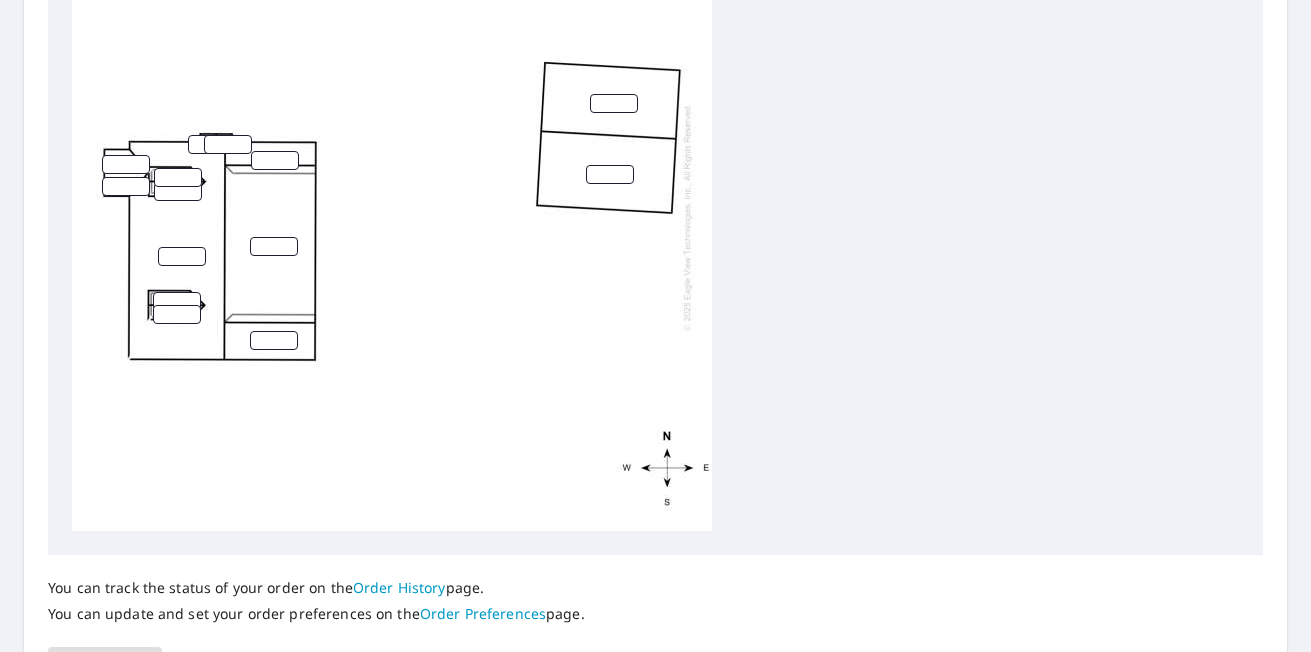click at bounding box center (228, 144) 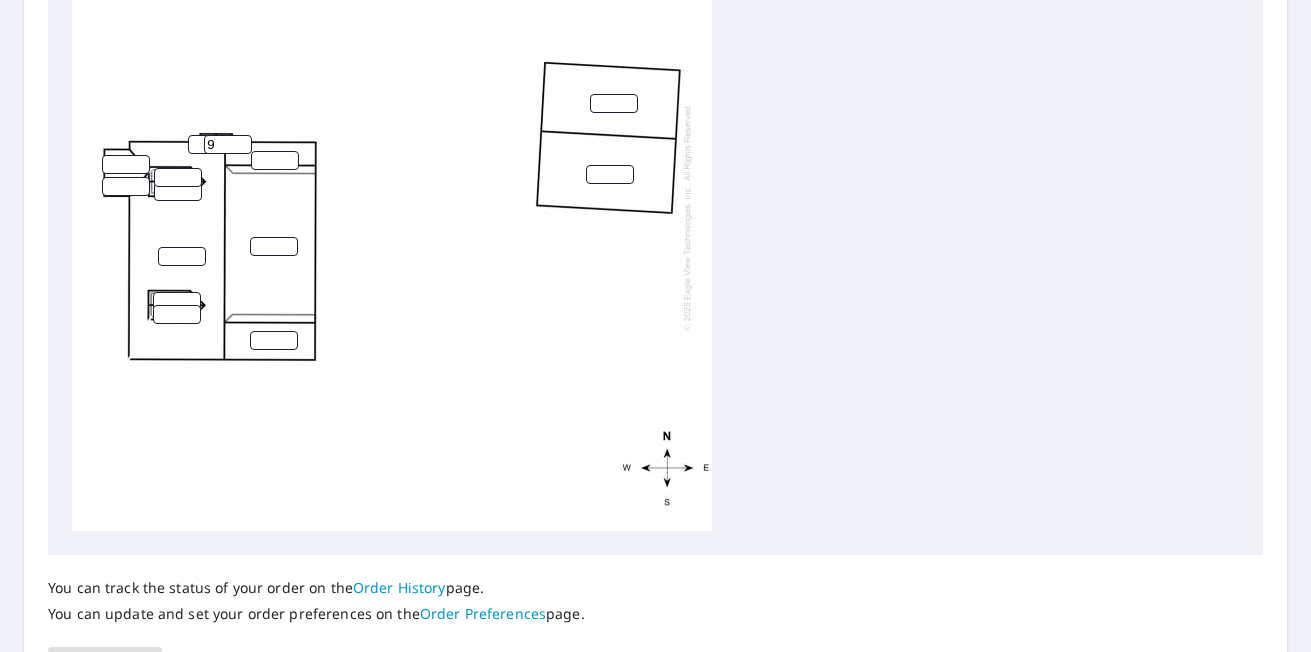 type on "9" 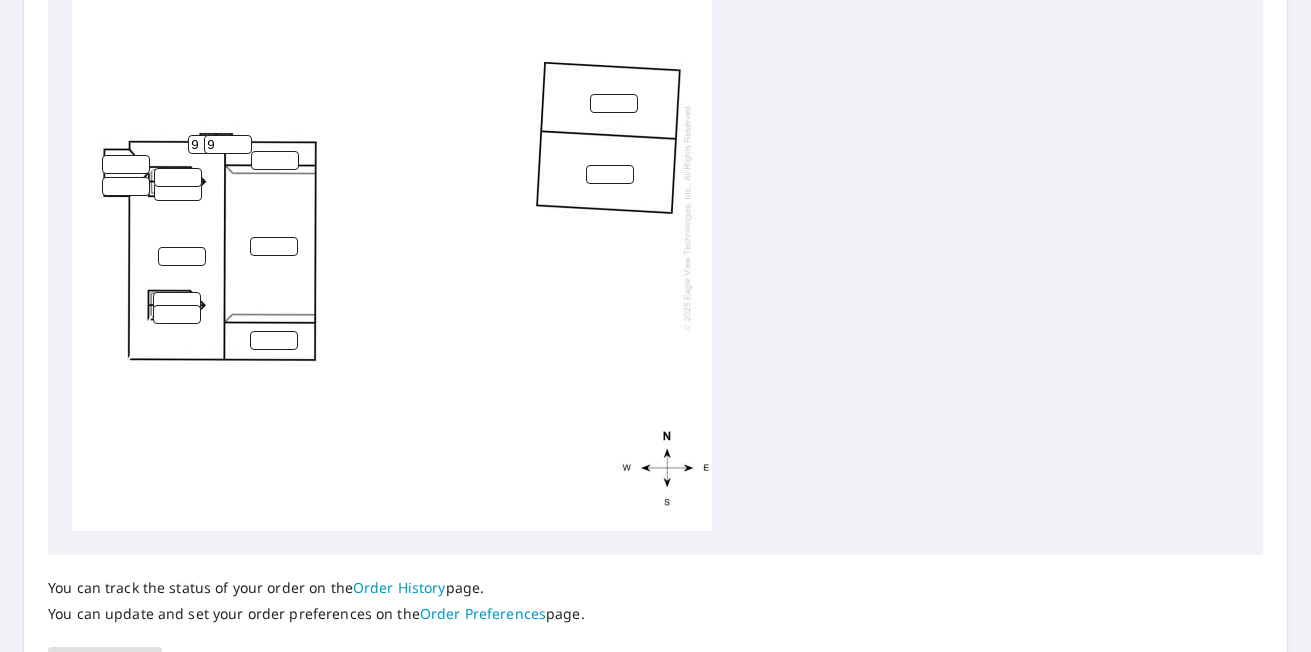 type on "9" 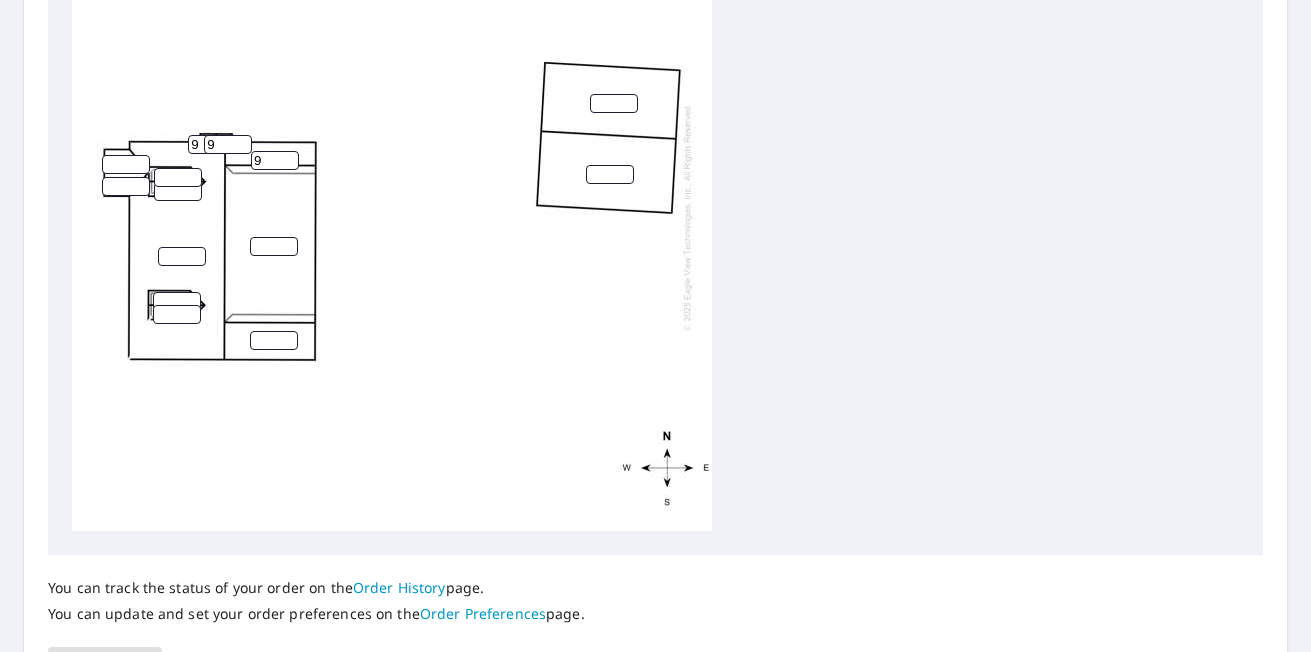 type on "9" 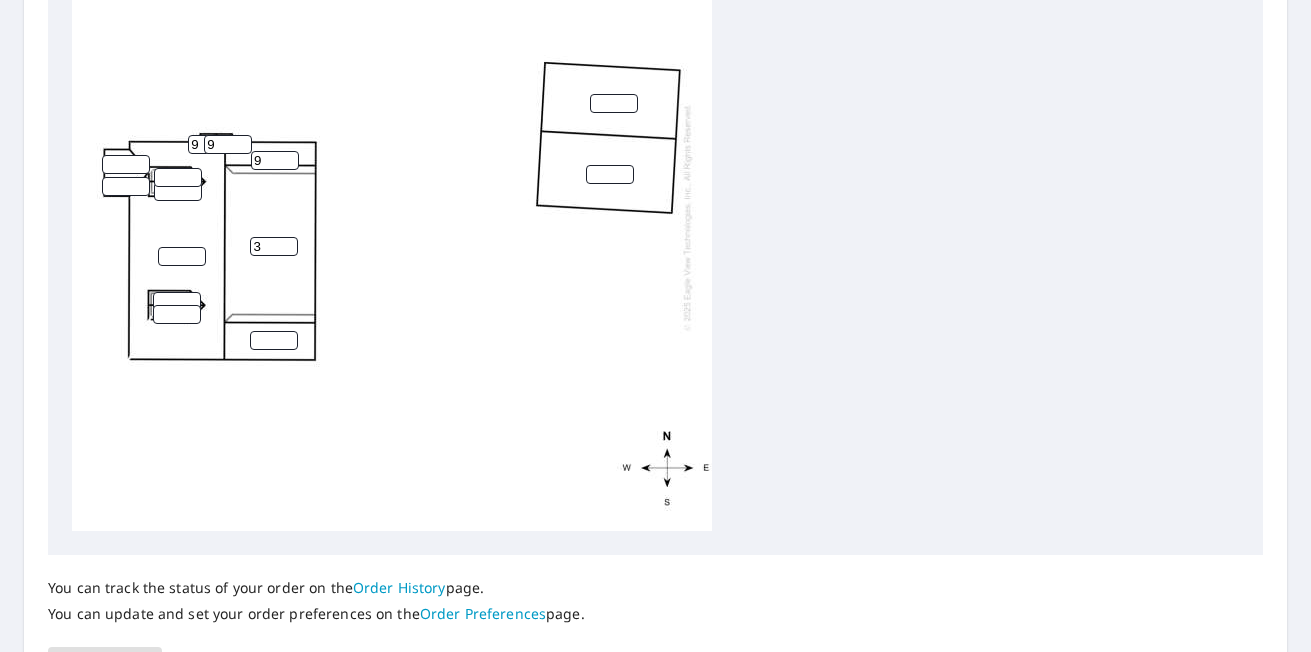 type on "3" 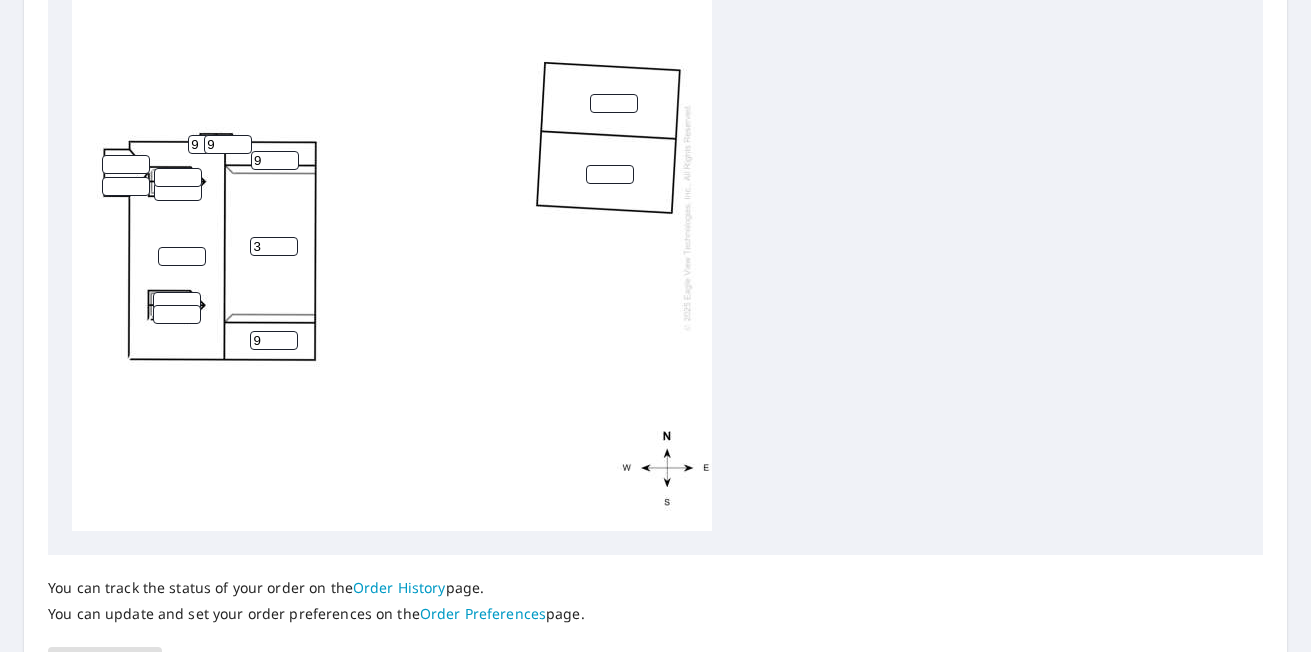 type on "9" 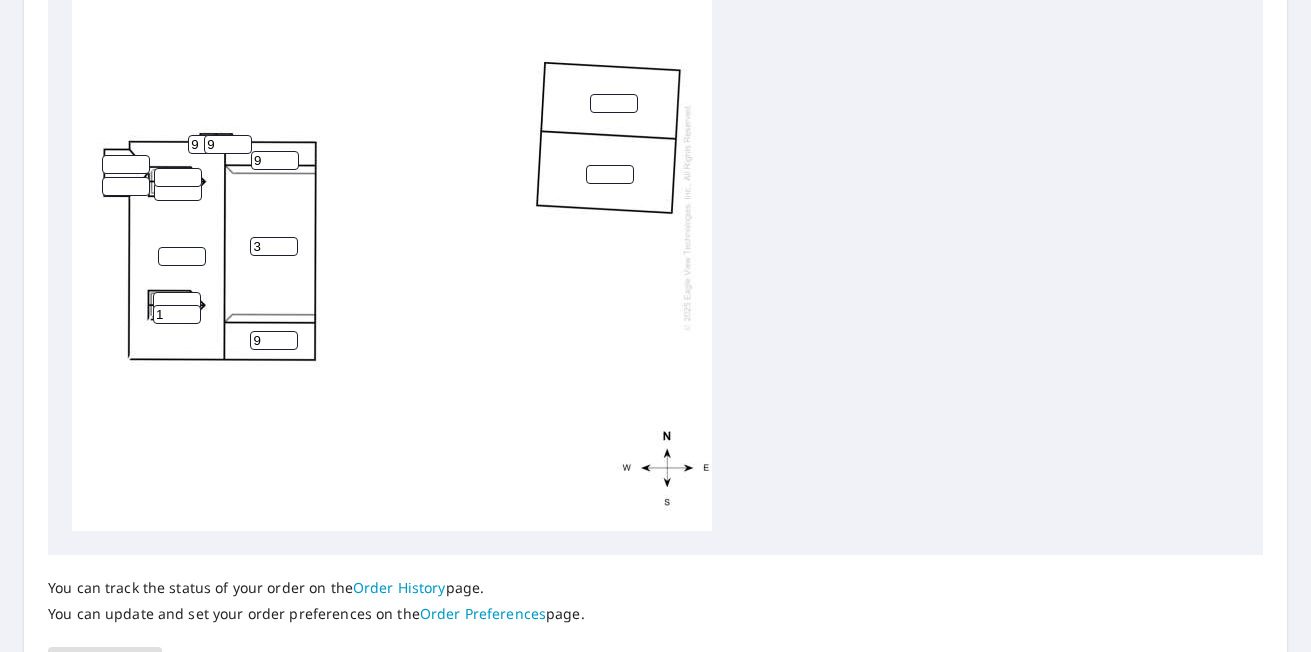 click on "1" at bounding box center [177, 314] 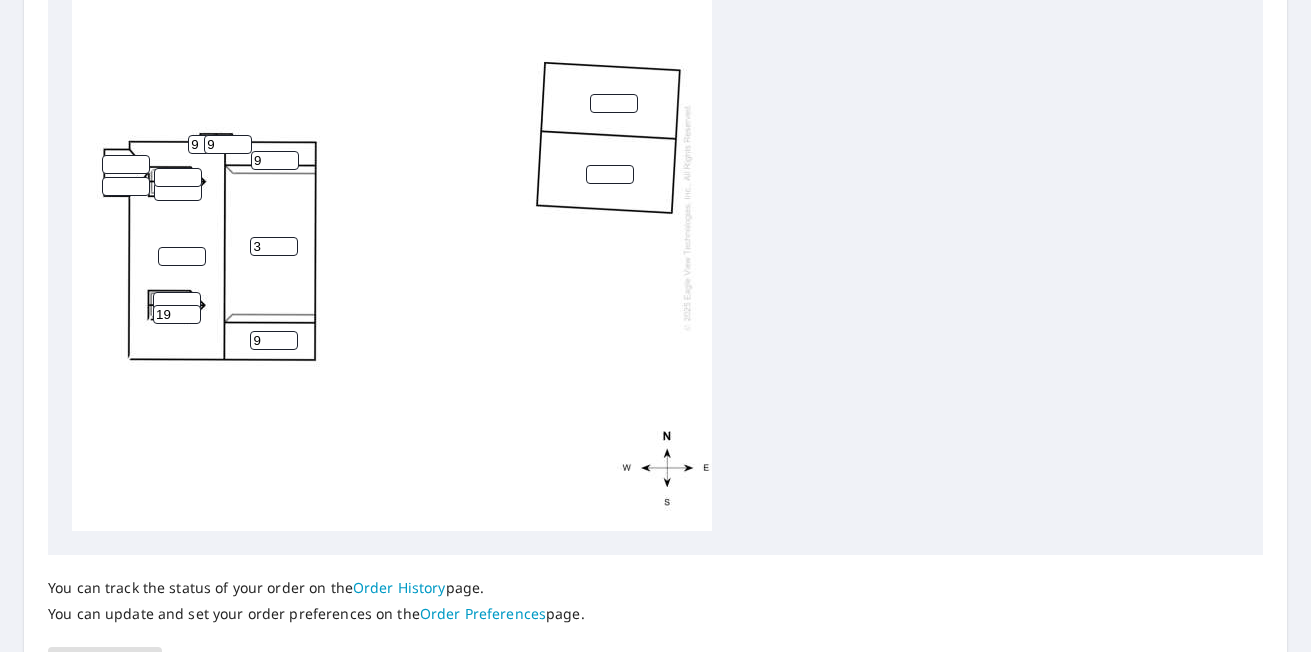 type on "1" 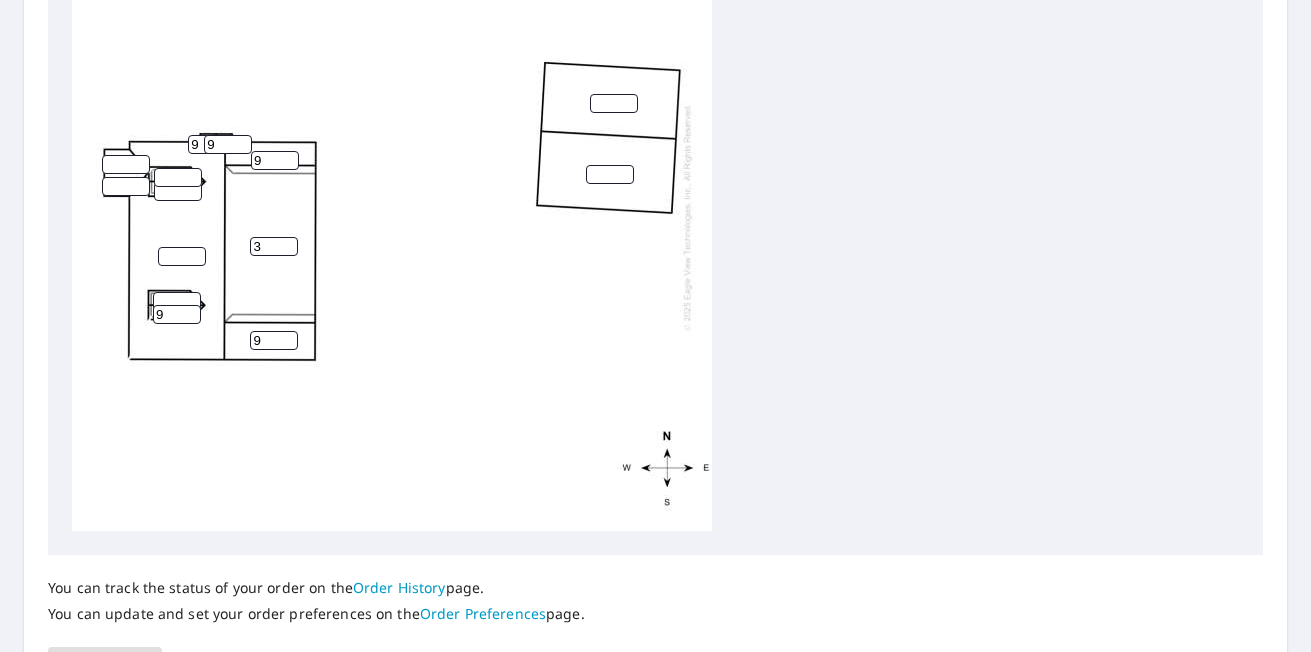 type on "9" 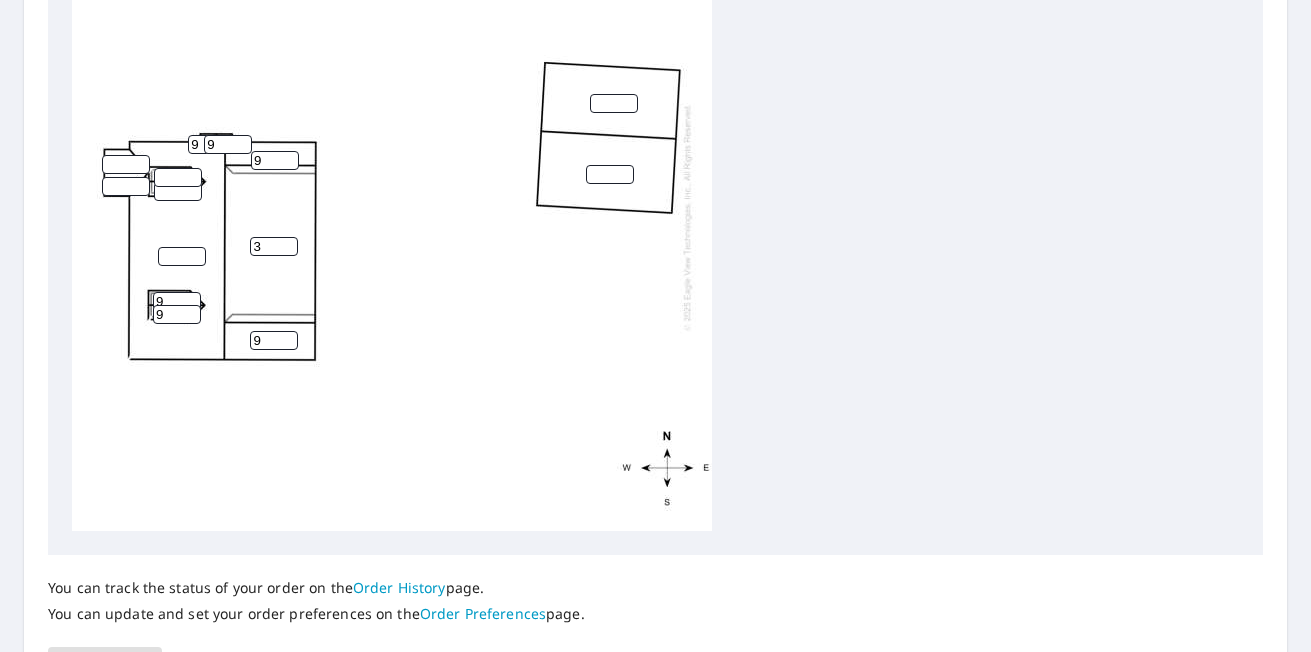 type on "9" 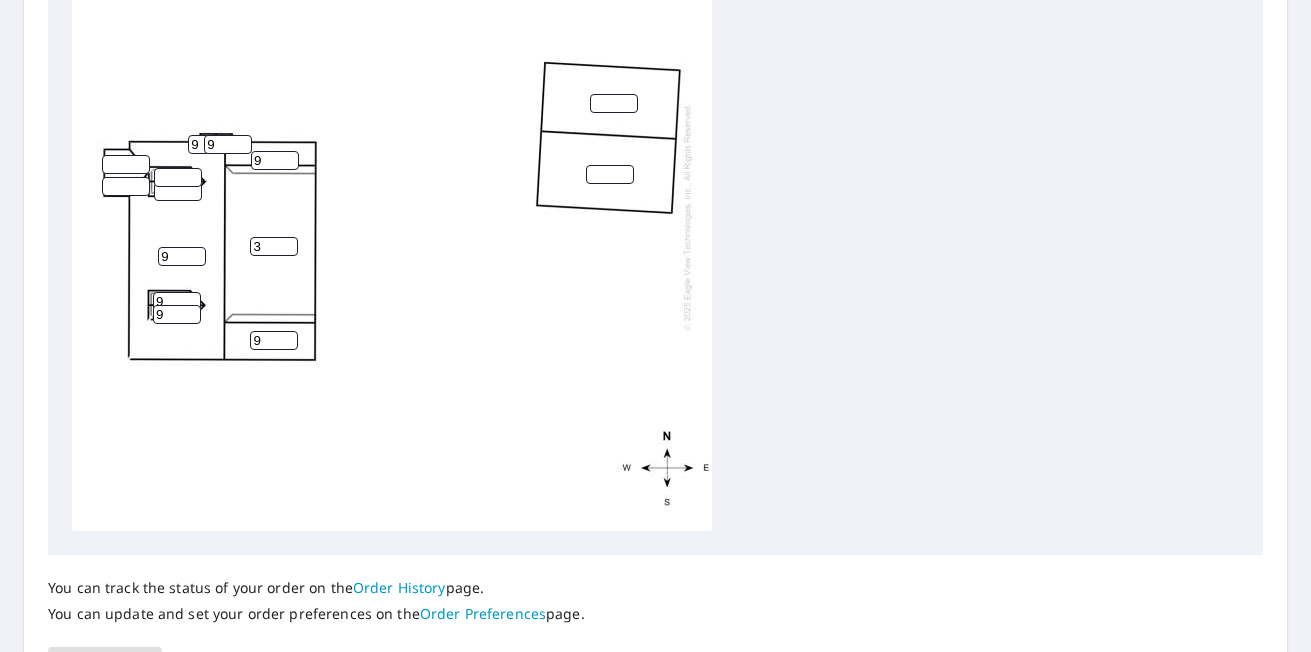 type on "9" 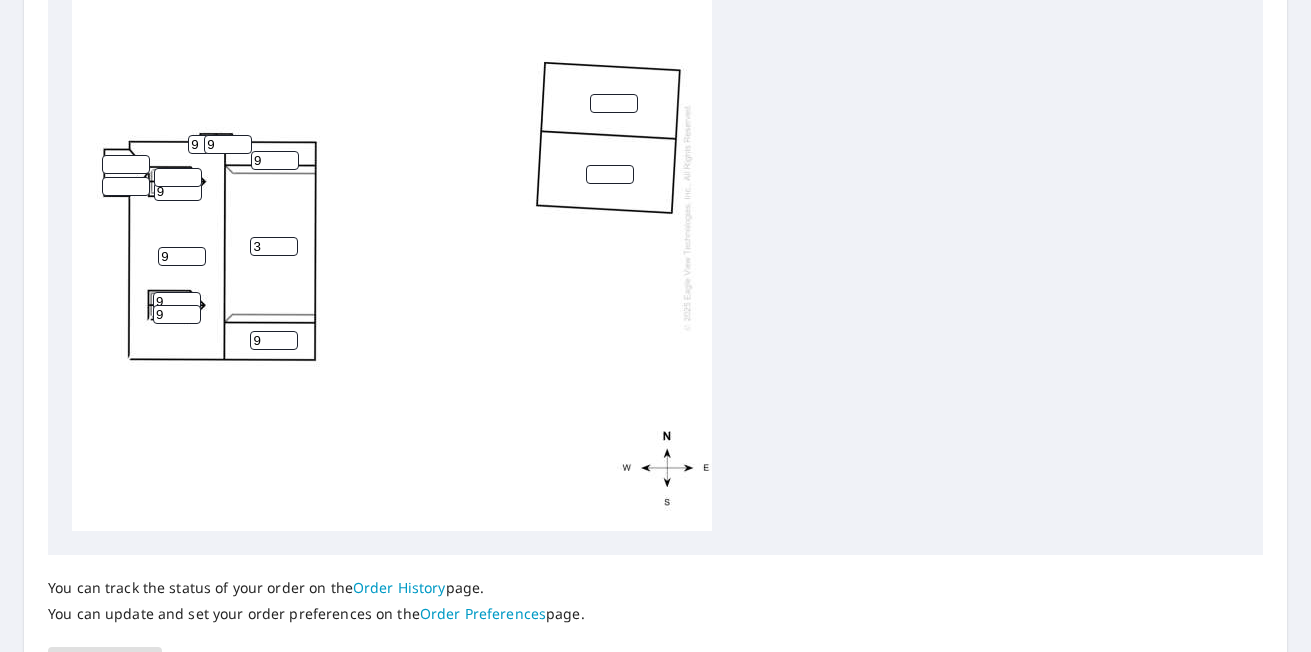 type on "9" 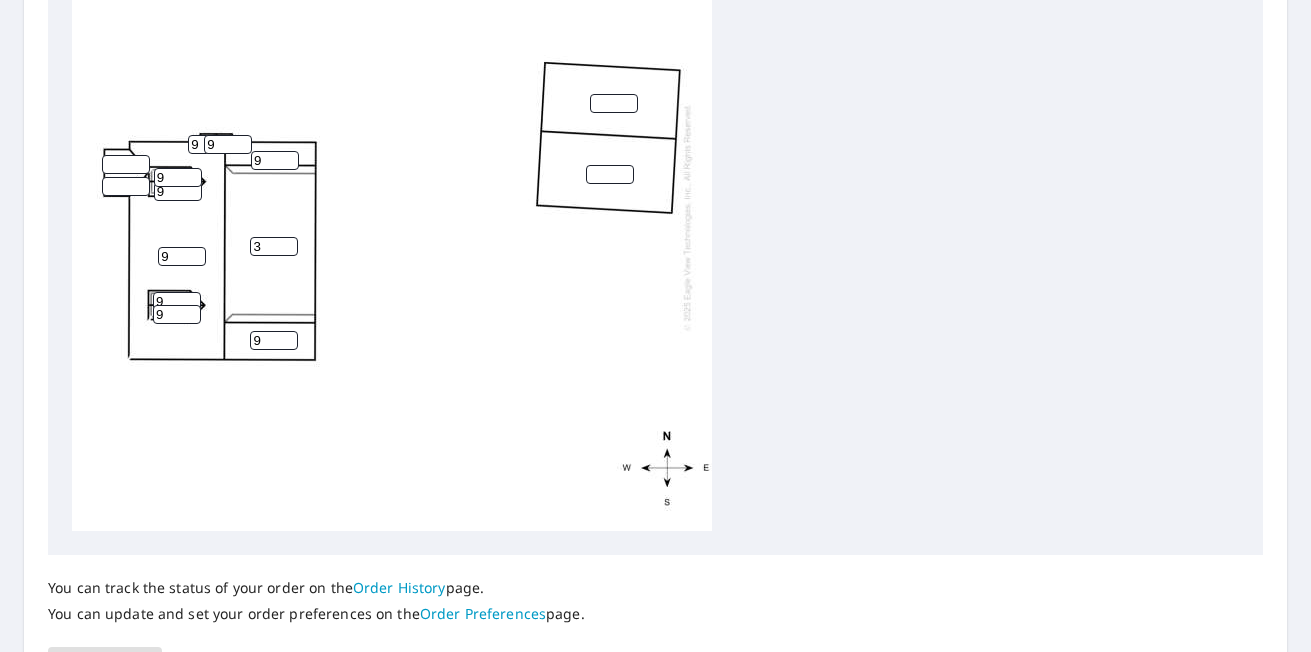 type on "9" 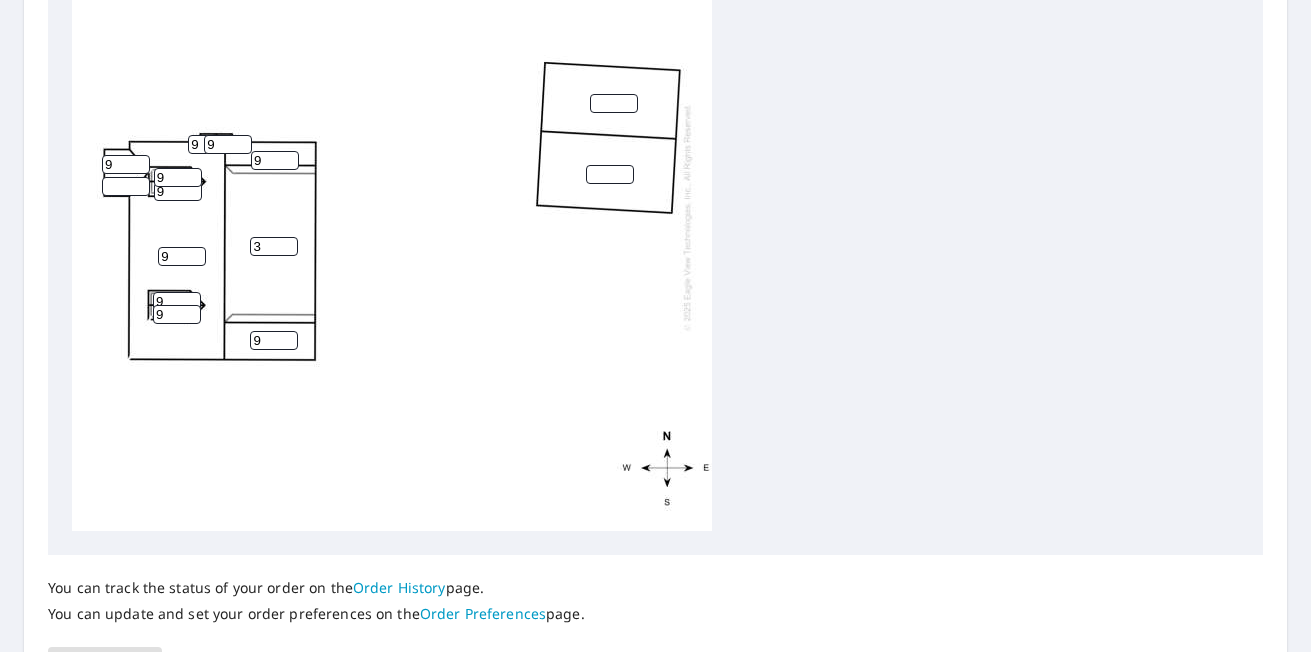 type on "9" 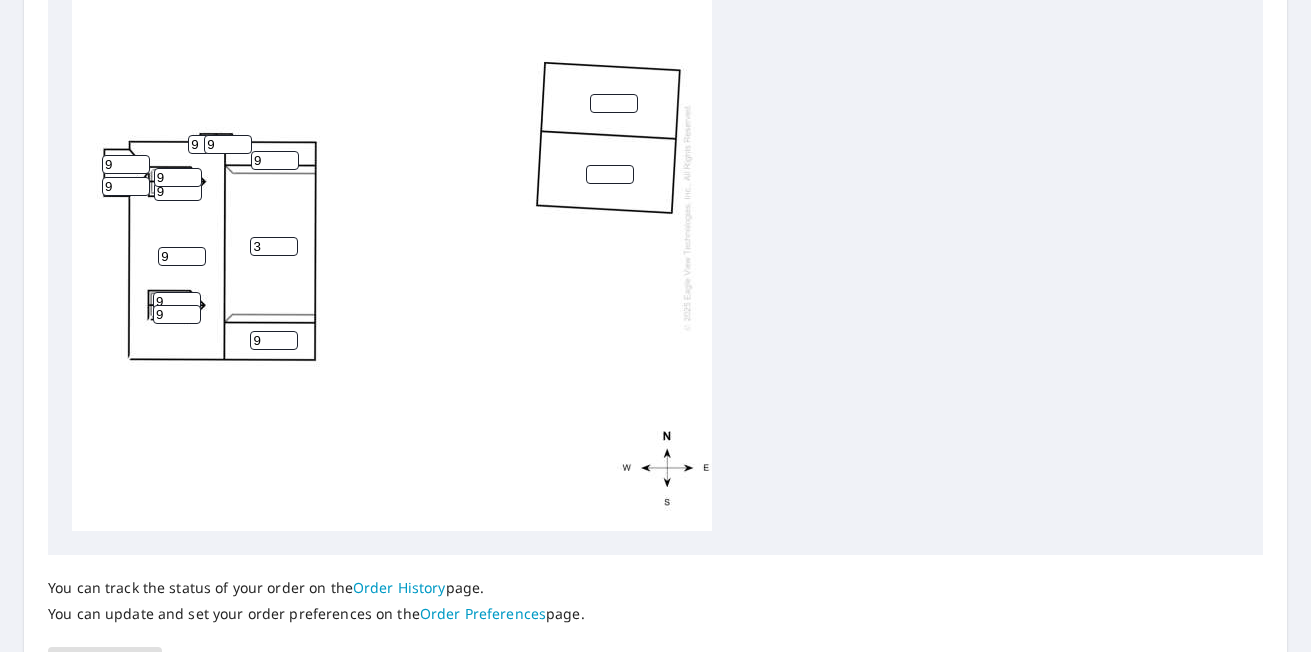 type on "9" 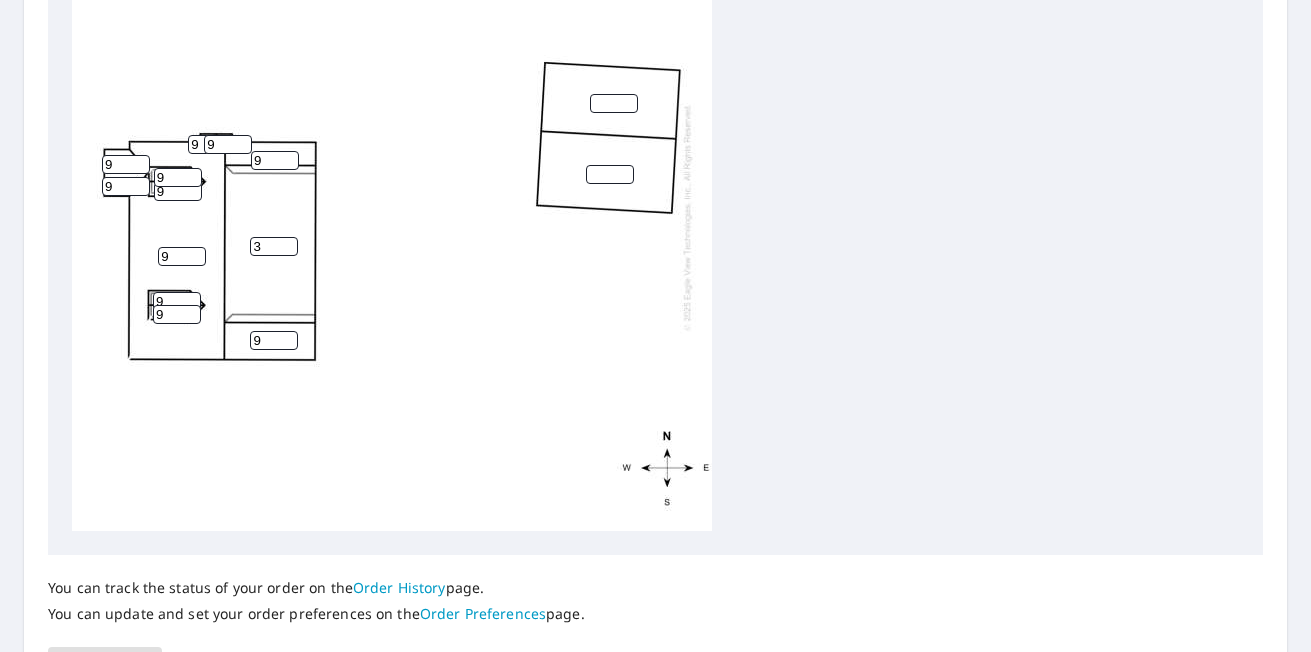 drag, startPoint x: 603, startPoint y: 107, endPoint x: 604, endPoint y: 118, distance: 11.045361 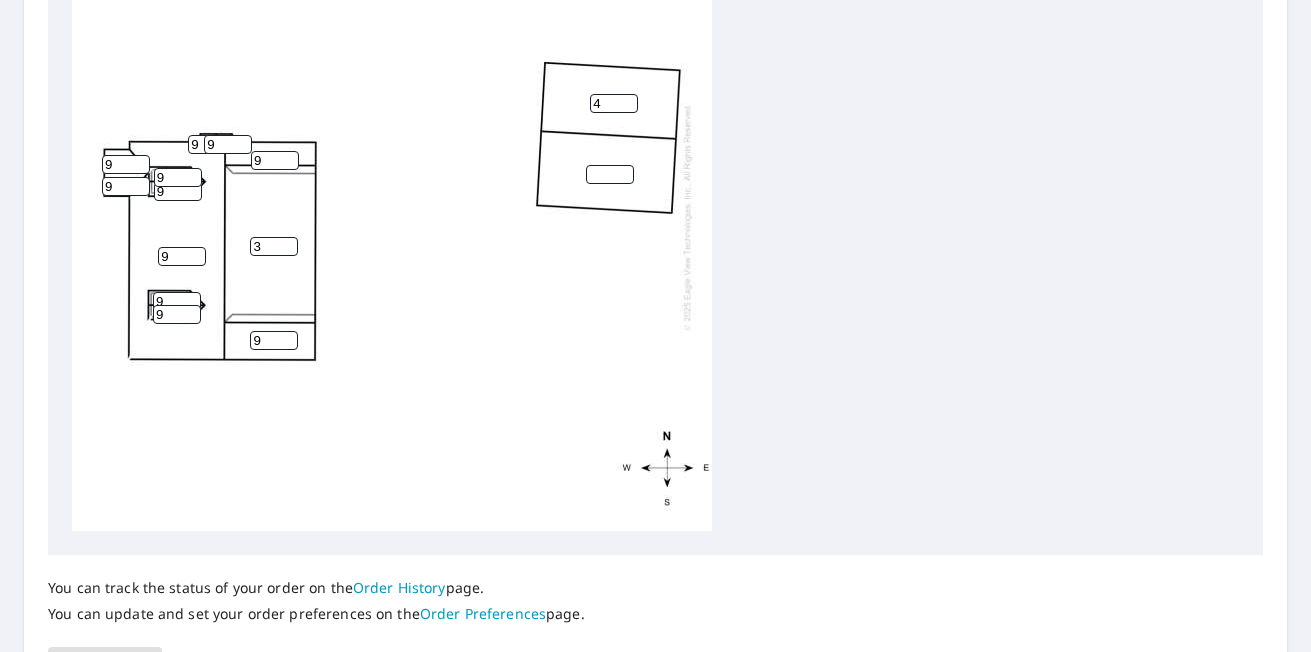 type on "4" 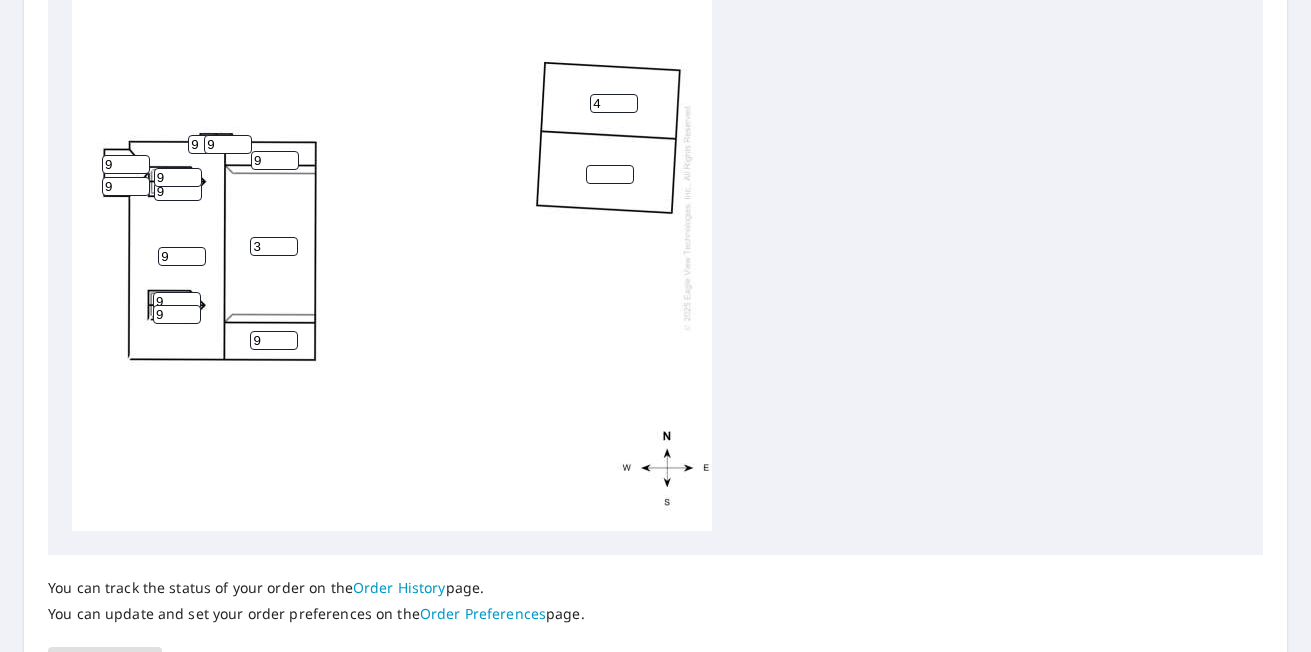 click at bounding box center (610, 174) 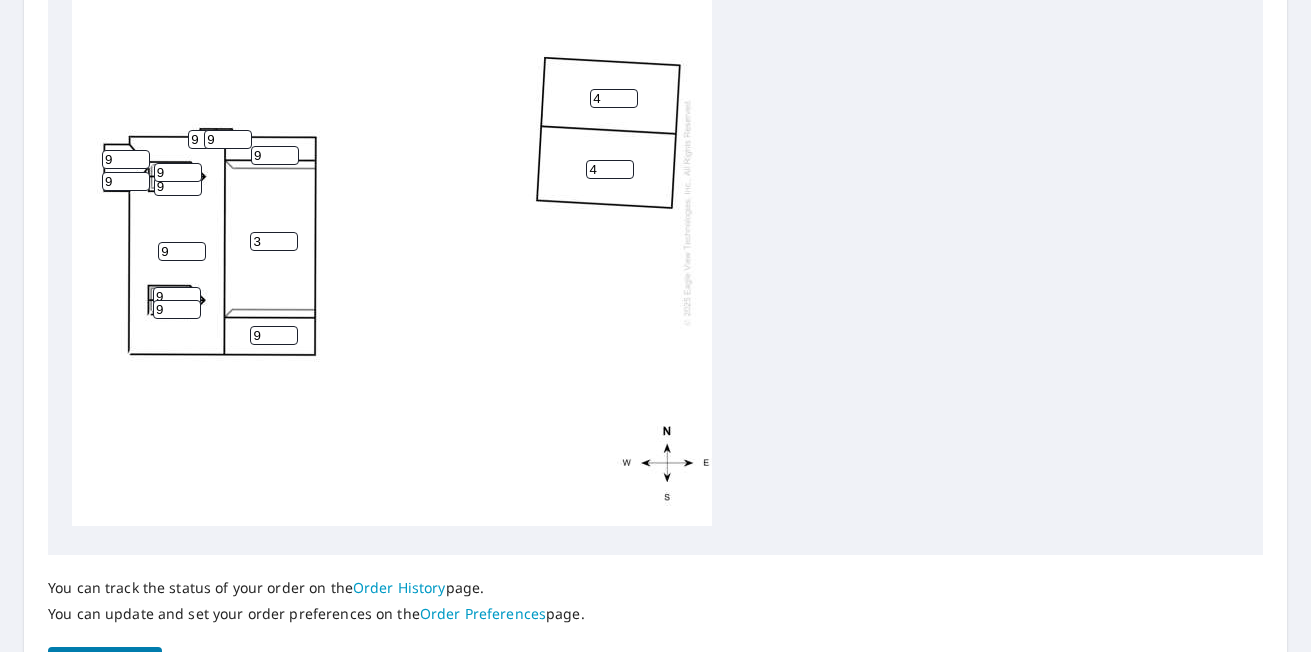 scroll, scrollTop: 20, scrollLeft: 0, axis: vertical 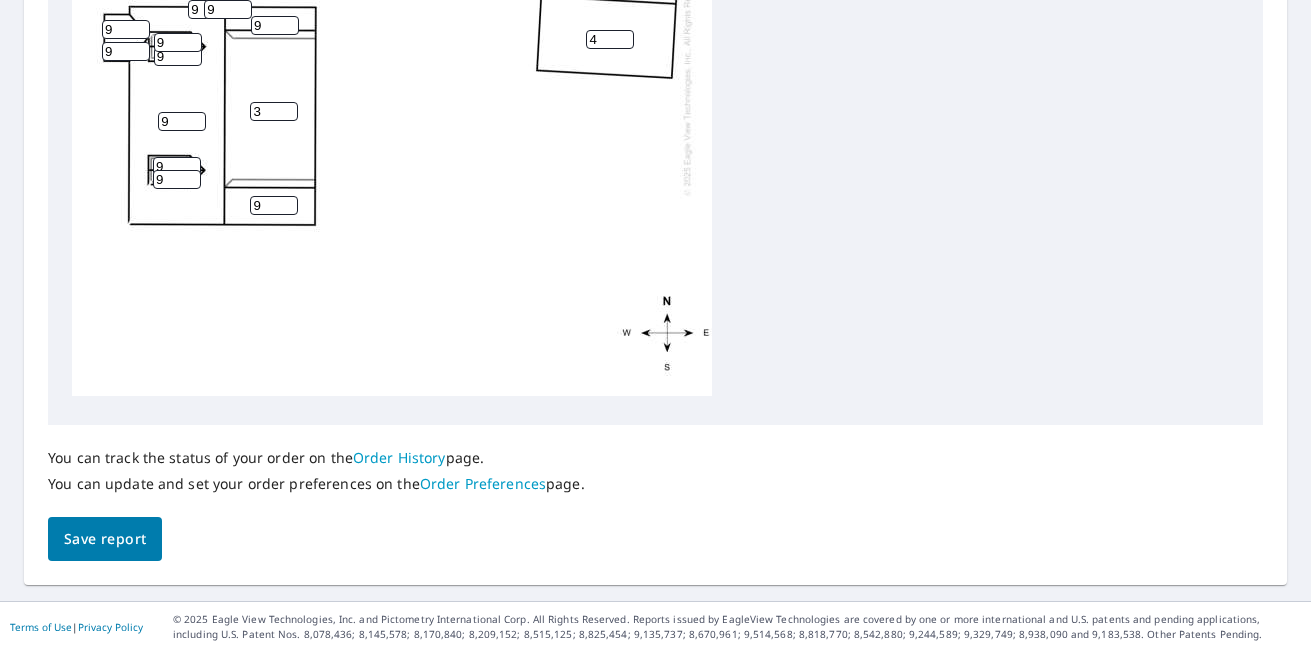 type on "4" 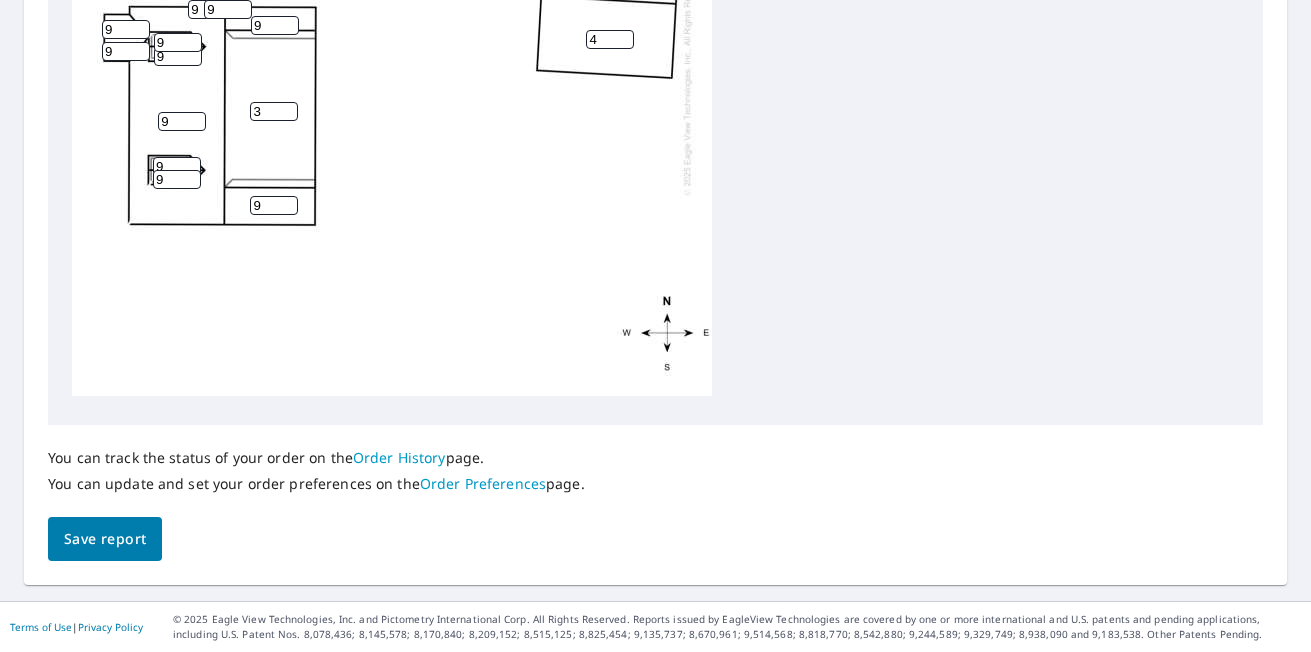 click on "Save report" at bounding box center [105, 539] 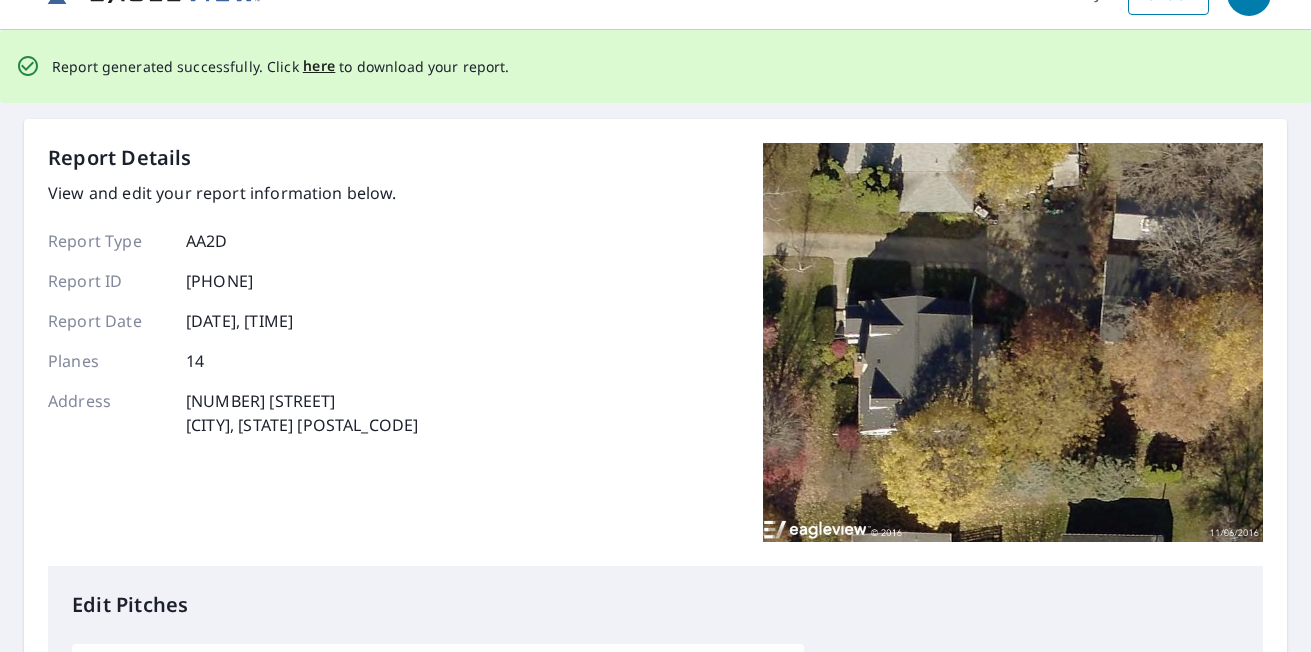 scroll, scrollTop: 0, scrollLeft: 0, axis: both 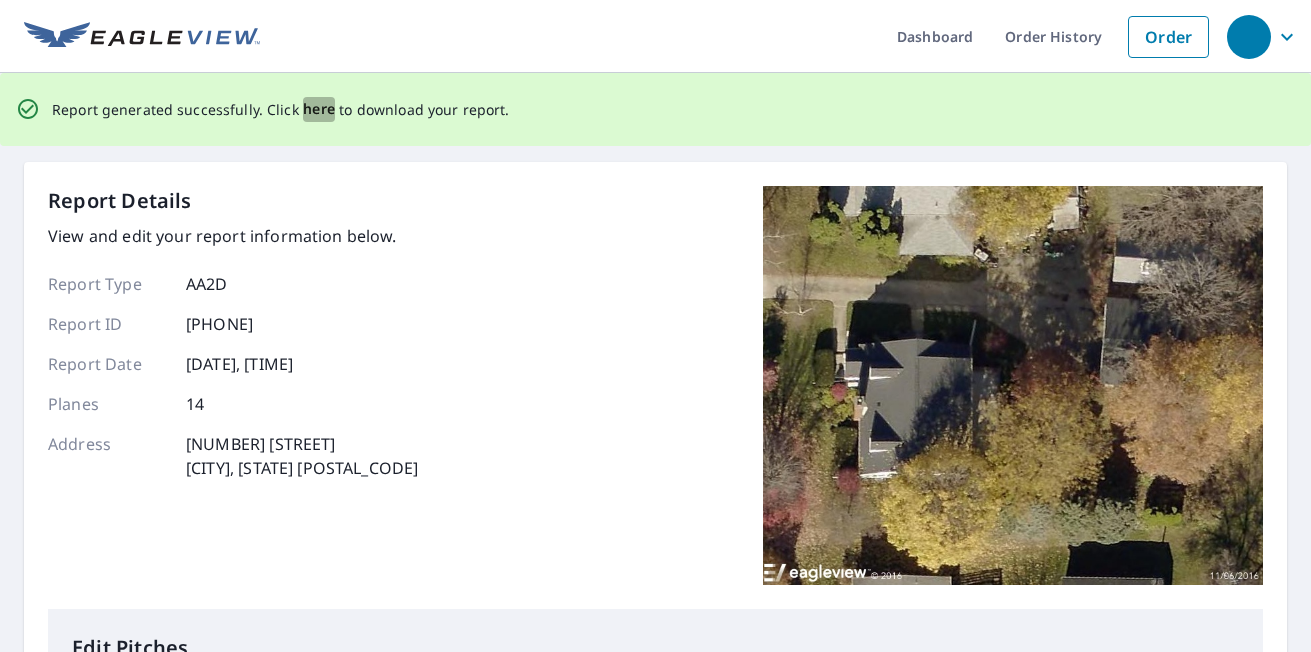 click on "here" at bounding box center (319, 109) 